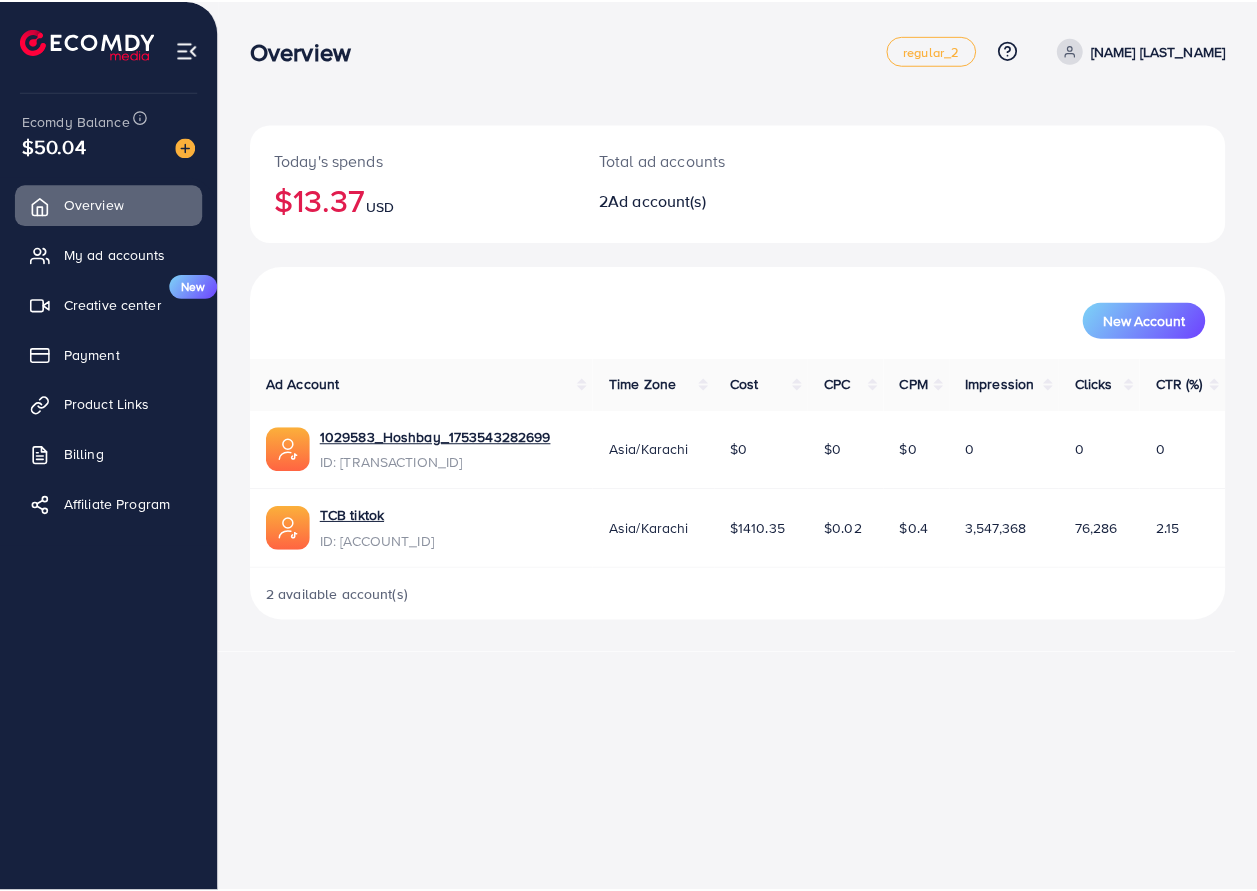 scroll, scrollTop: 0, scrollLeft: 0, axis: both 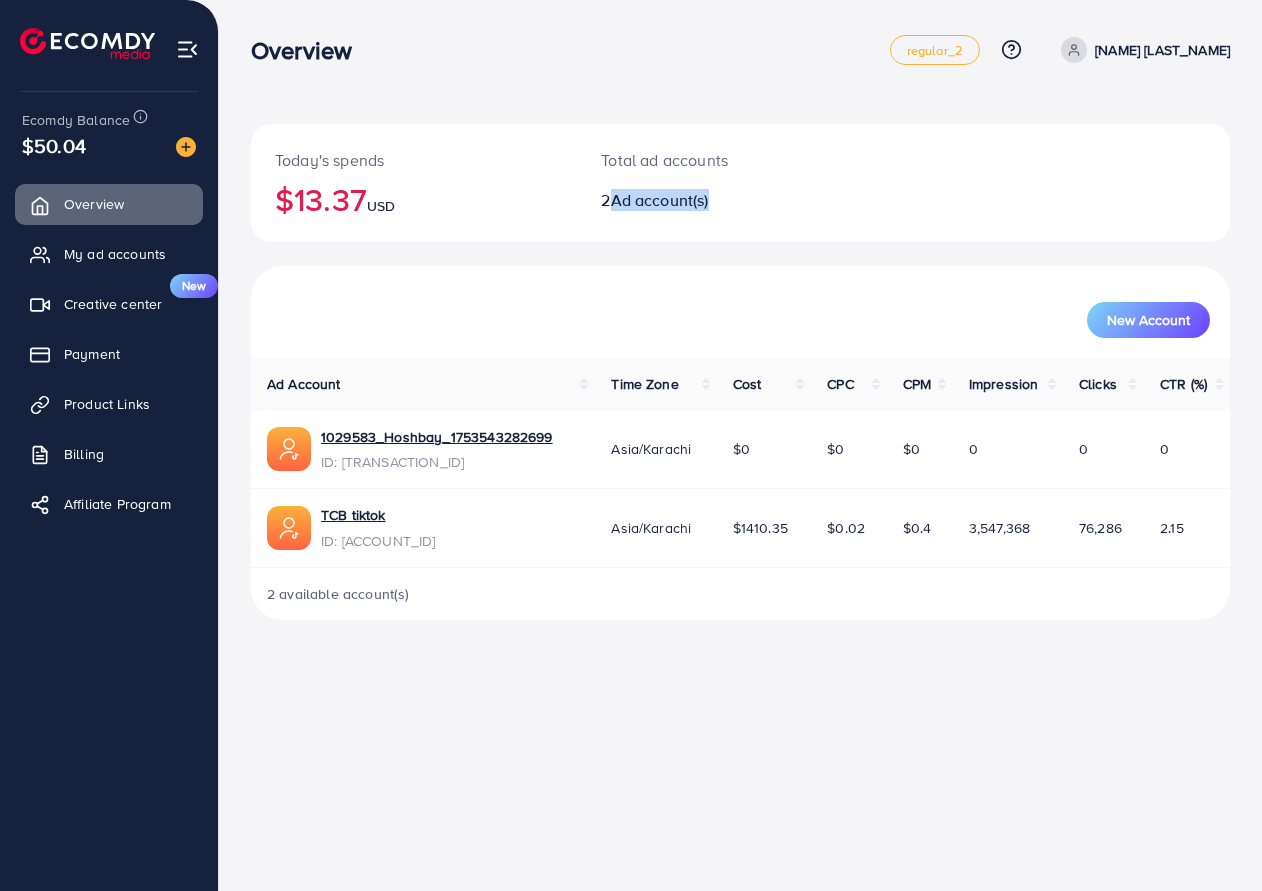 click on "Total ad accounts   2  Ad account(s)" at bounding box center [699, 183] 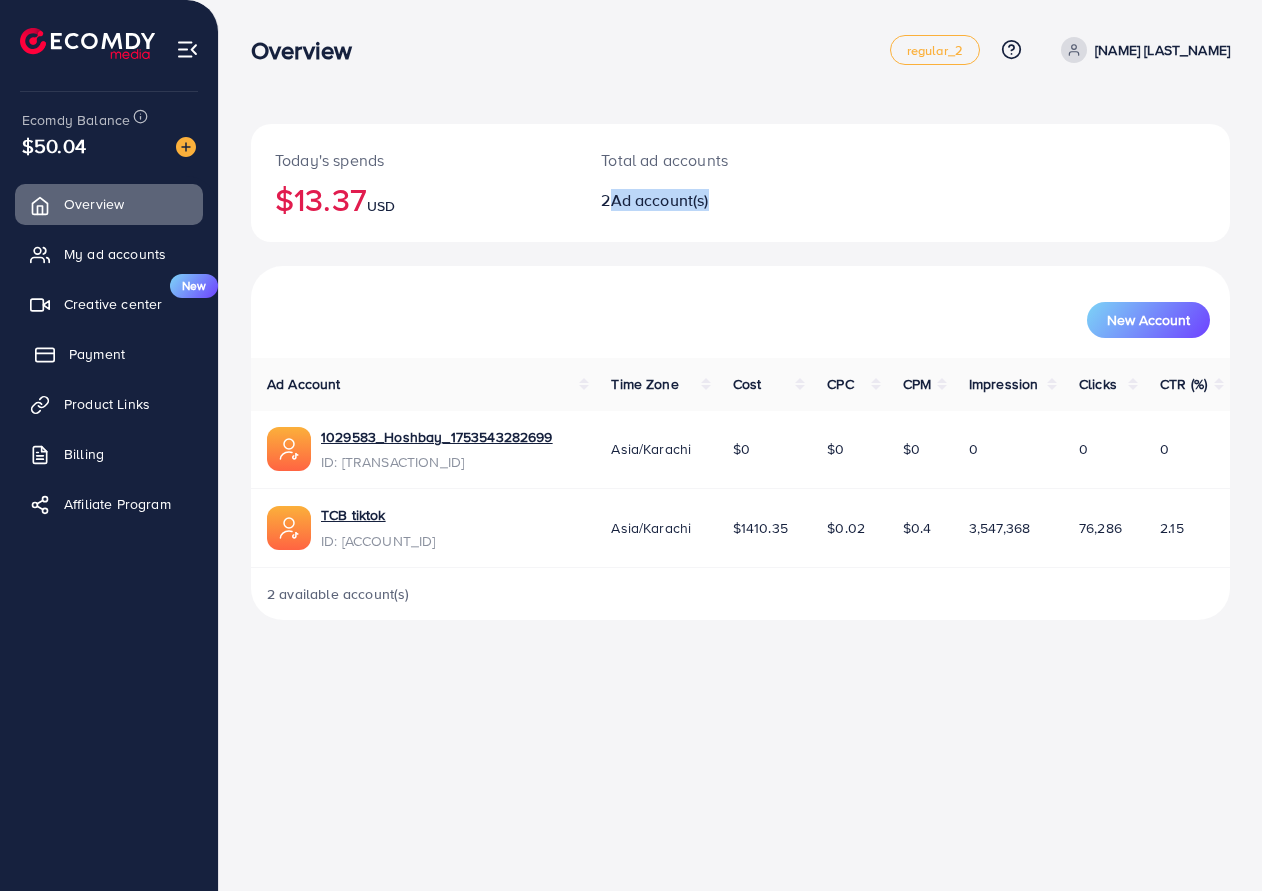 click on "Payment" at bounding box center (97, 354) 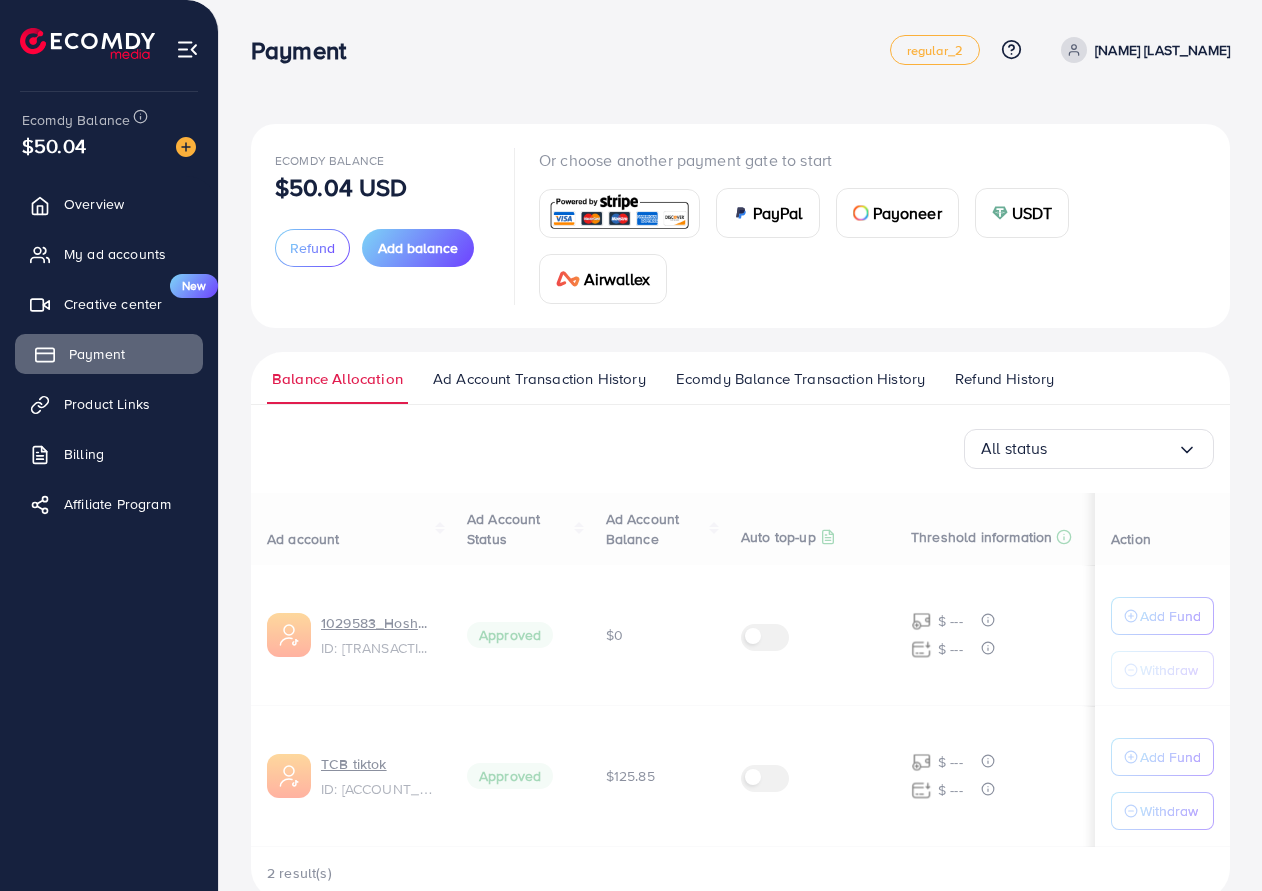 click on "Payment" at bounding box center [97, 354] 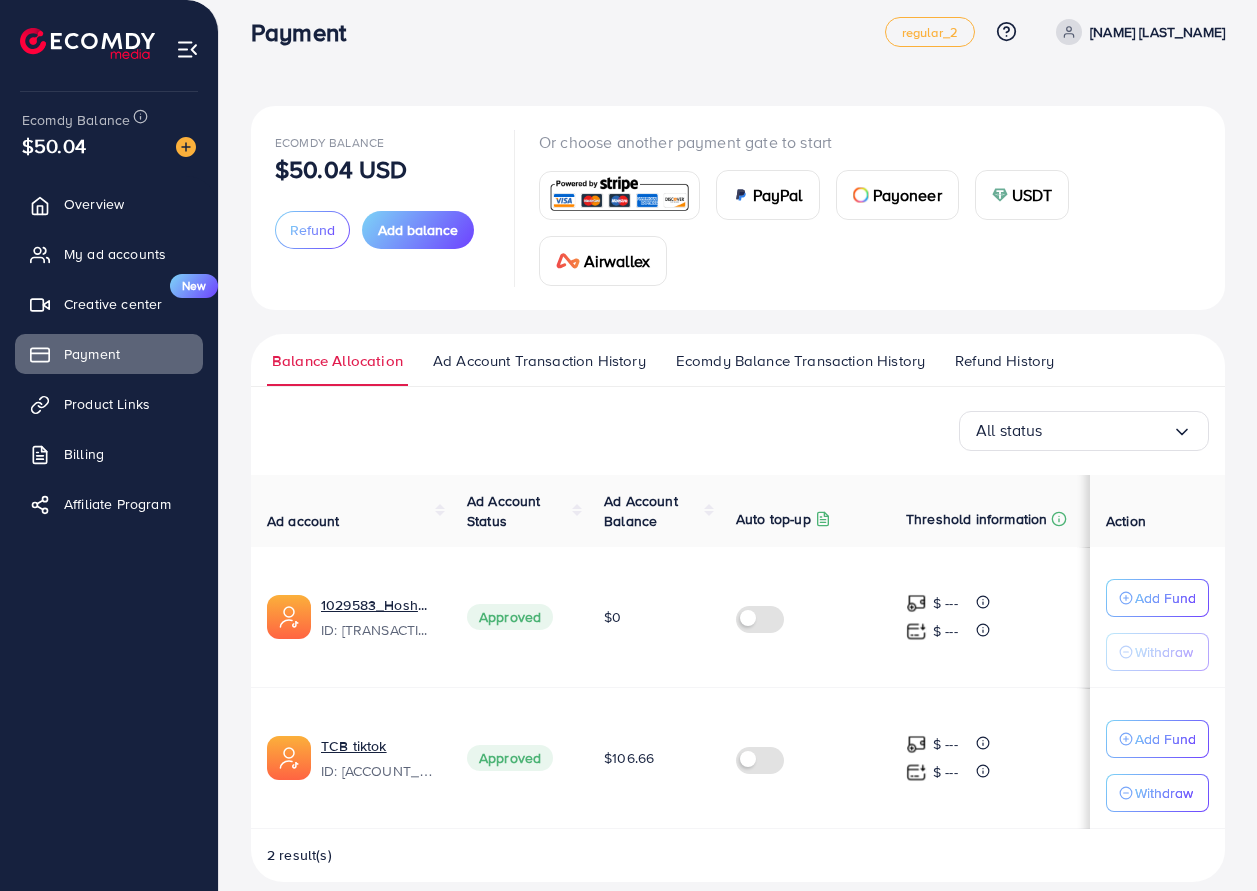scroll, scrollTop: 41, scrollLeft: 0, axis: vertical 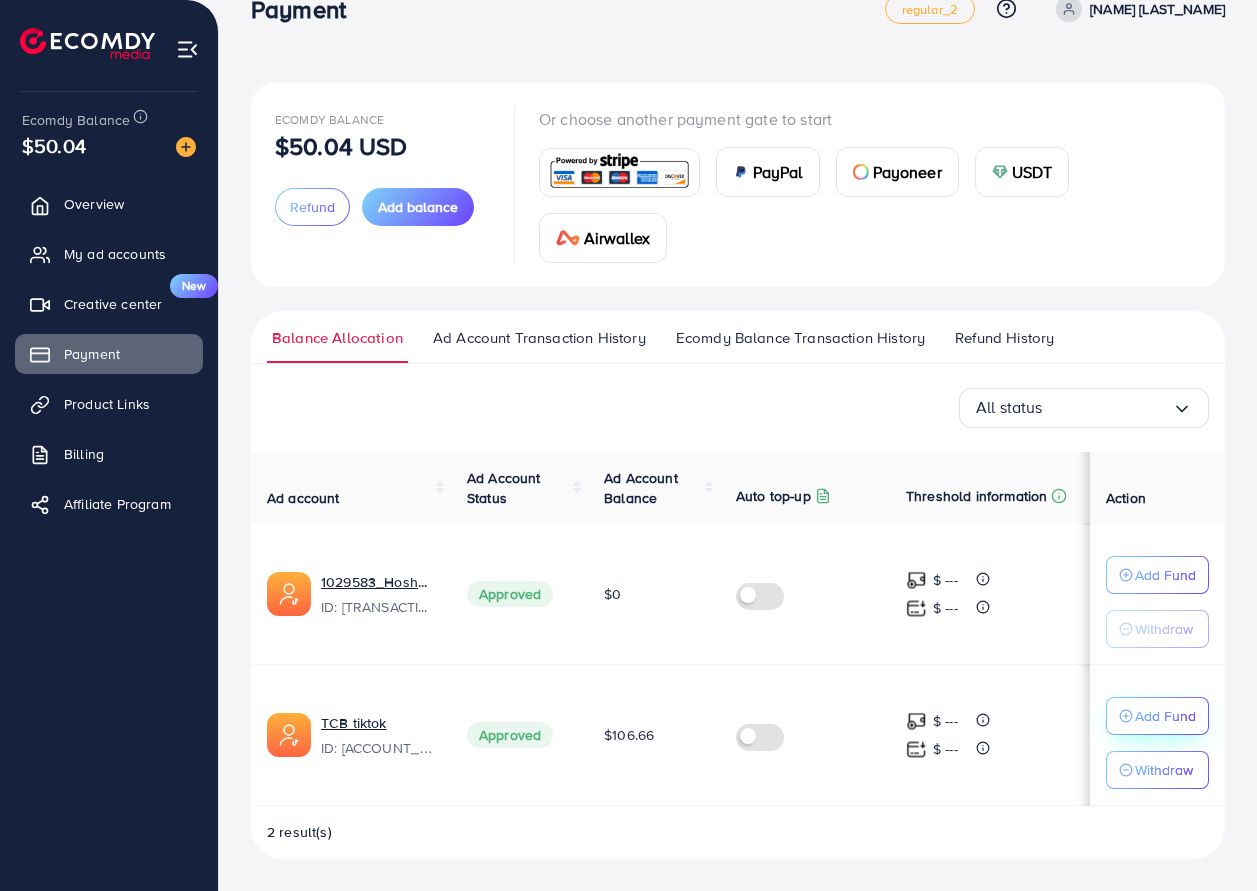 click on "Add Fund" at bounding box center [1165, 575] 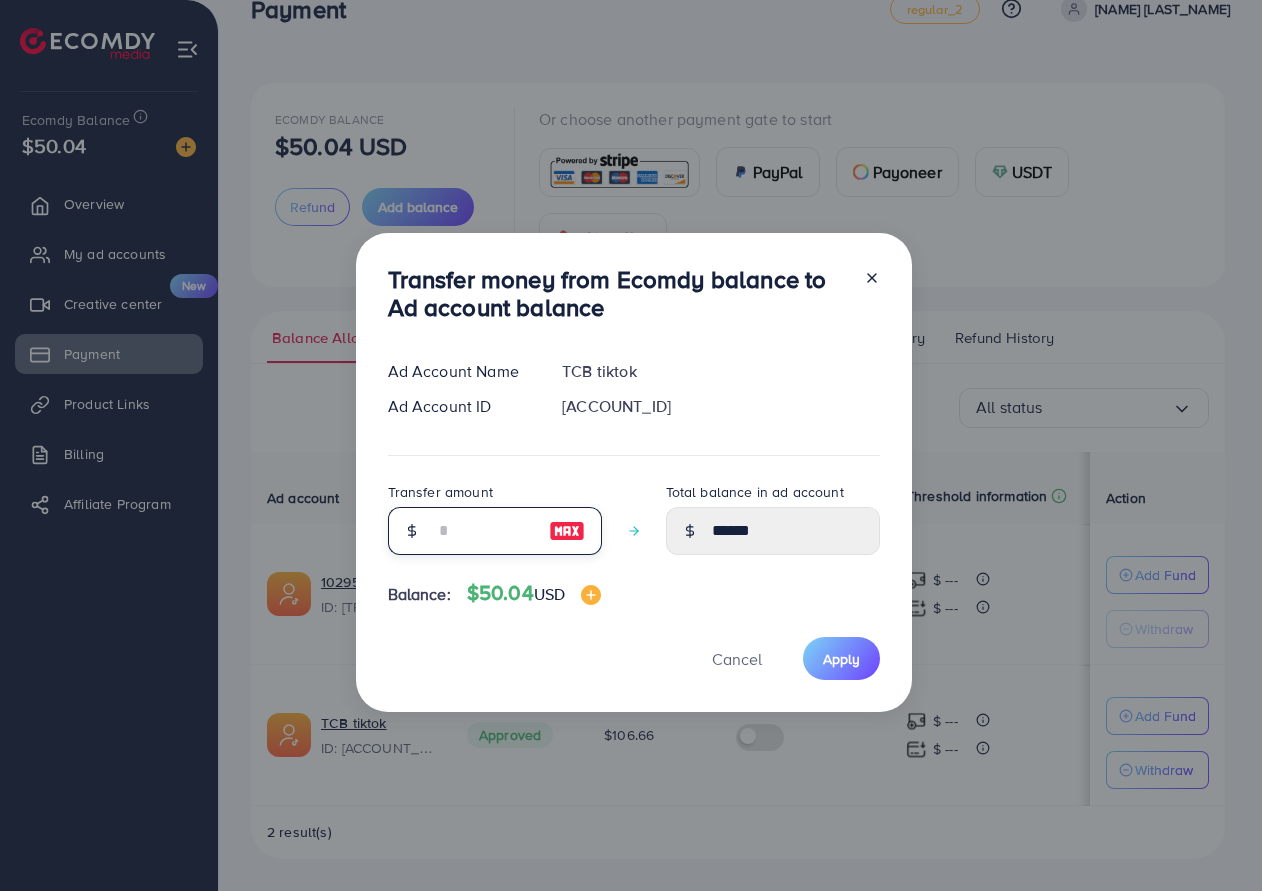 click at bounding box center (484, 531) 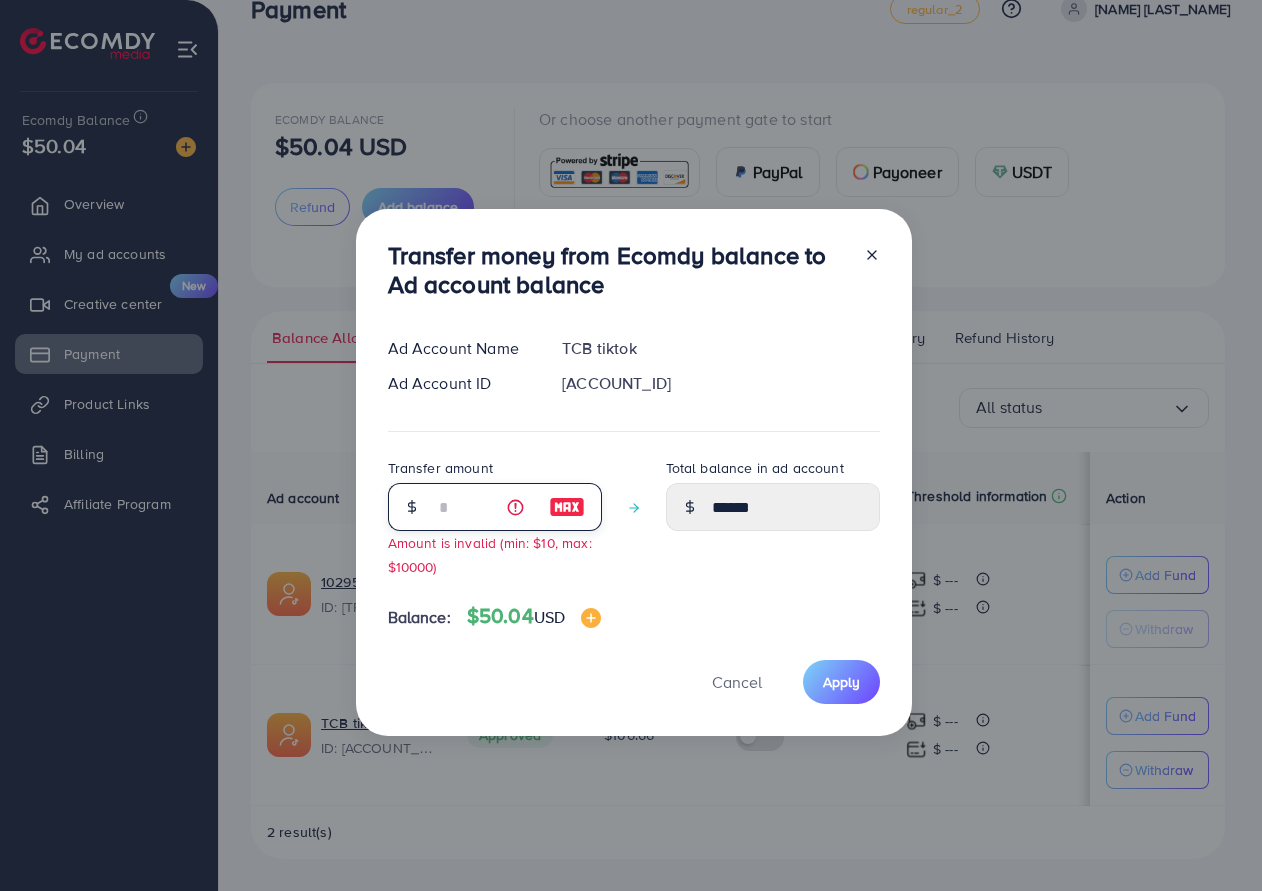 type on "**" 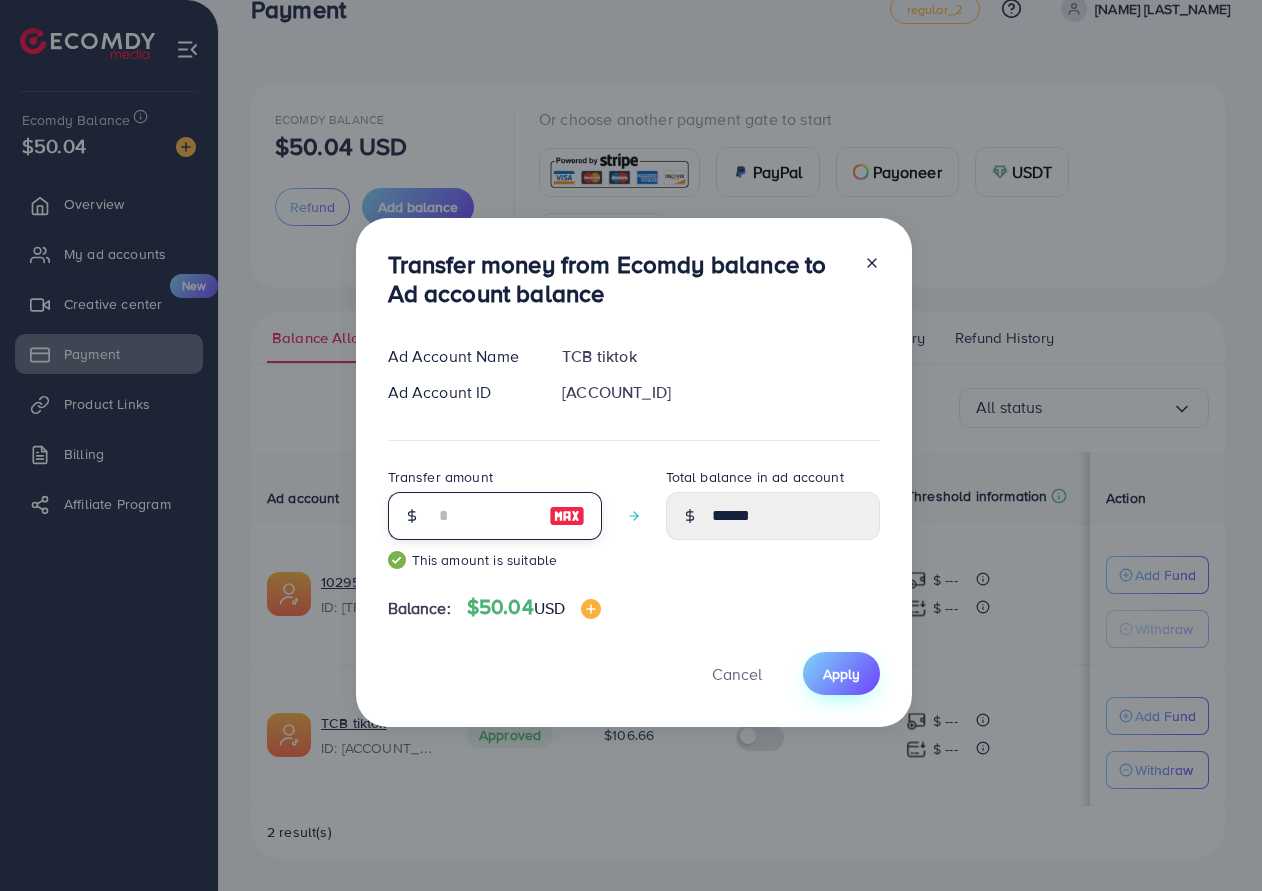 type on "**" 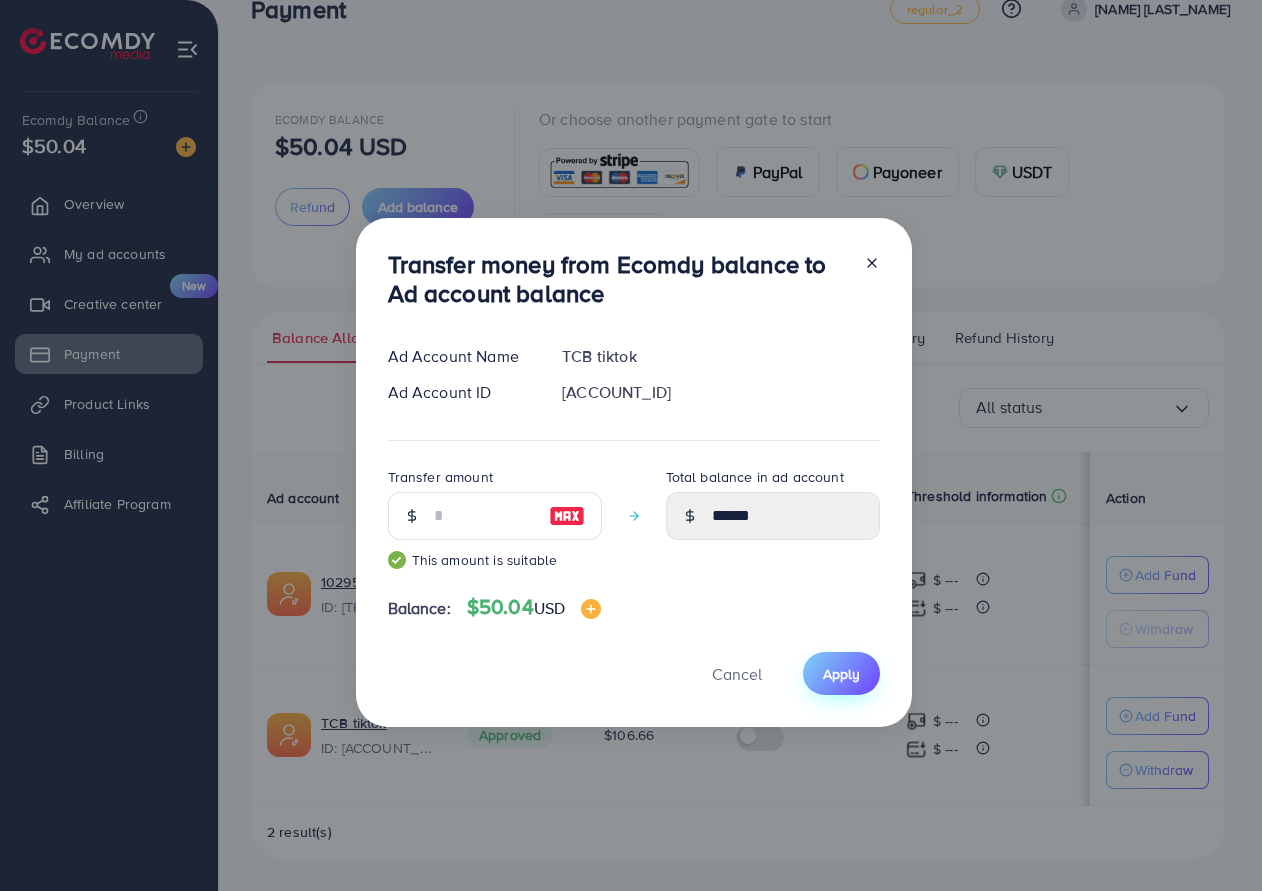 click on "Apply" at bounding box center [841, 674] 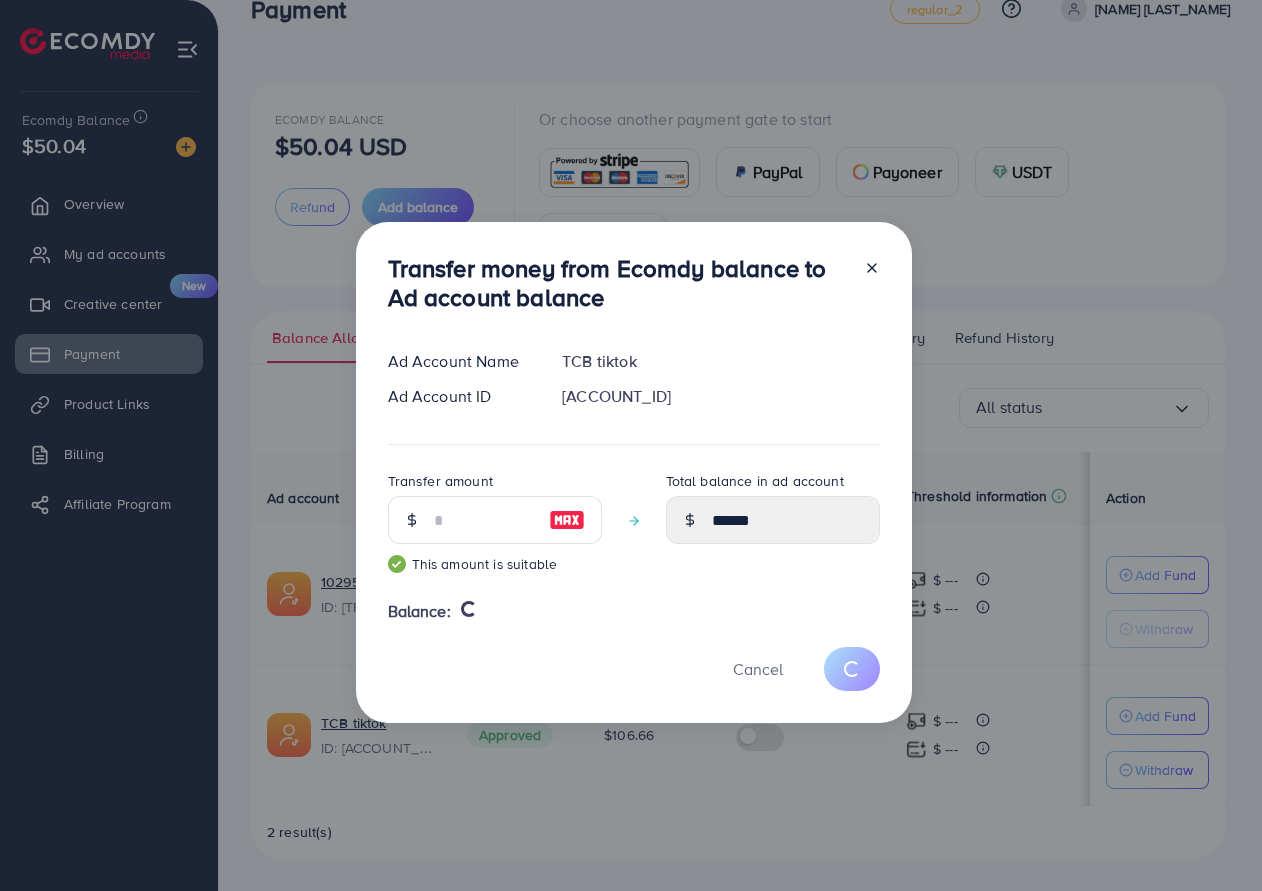 type 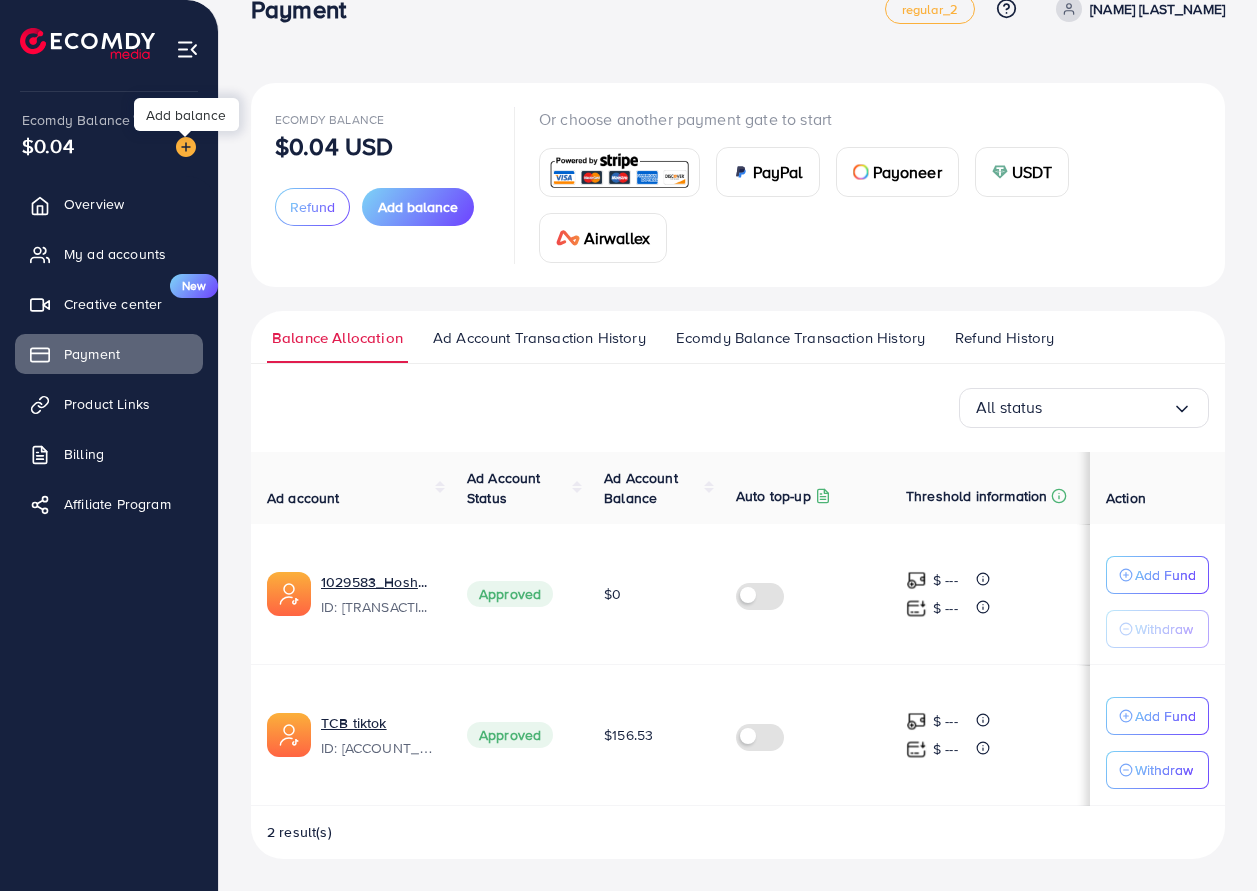 click at bounding box center (186, 147) 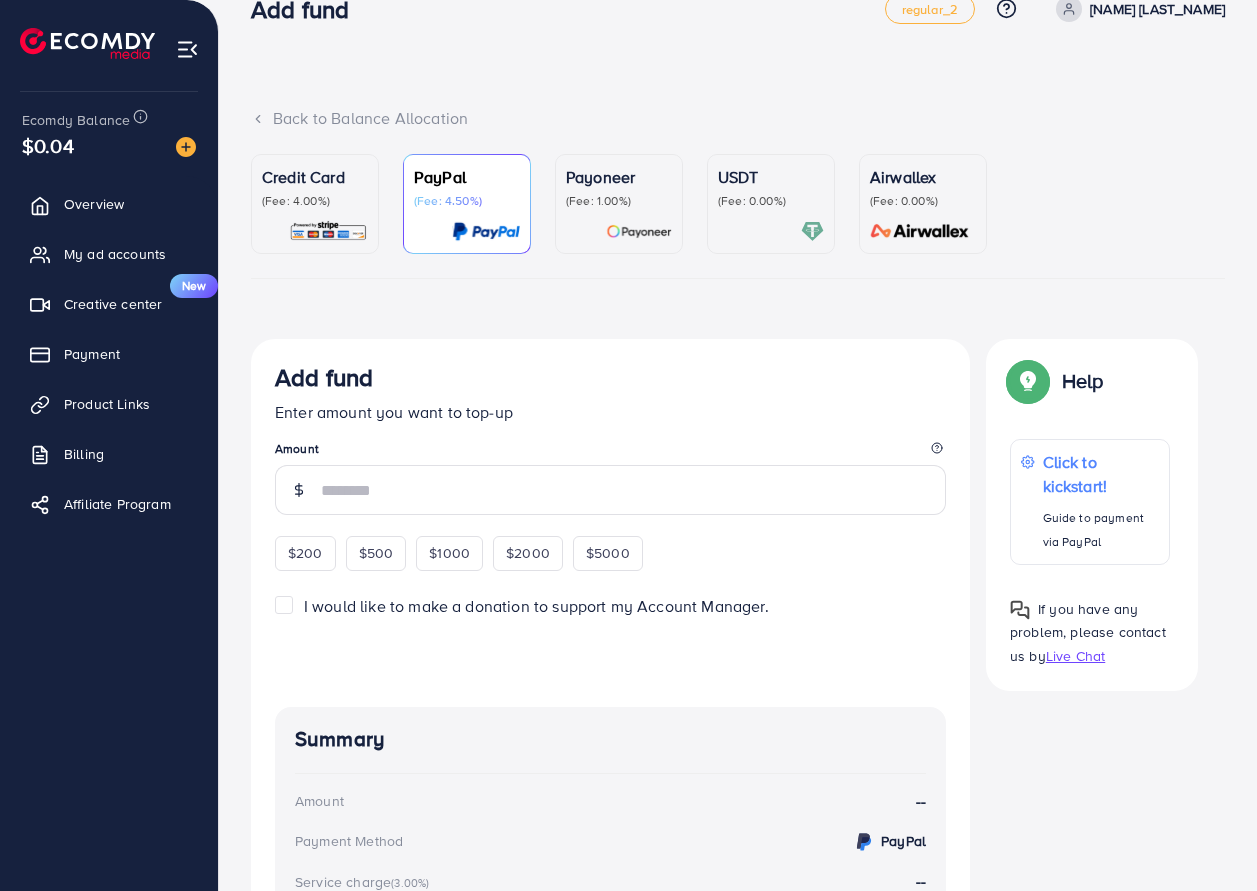 scroll, scrollTop: 0, scrollLeft: 0, axis: both 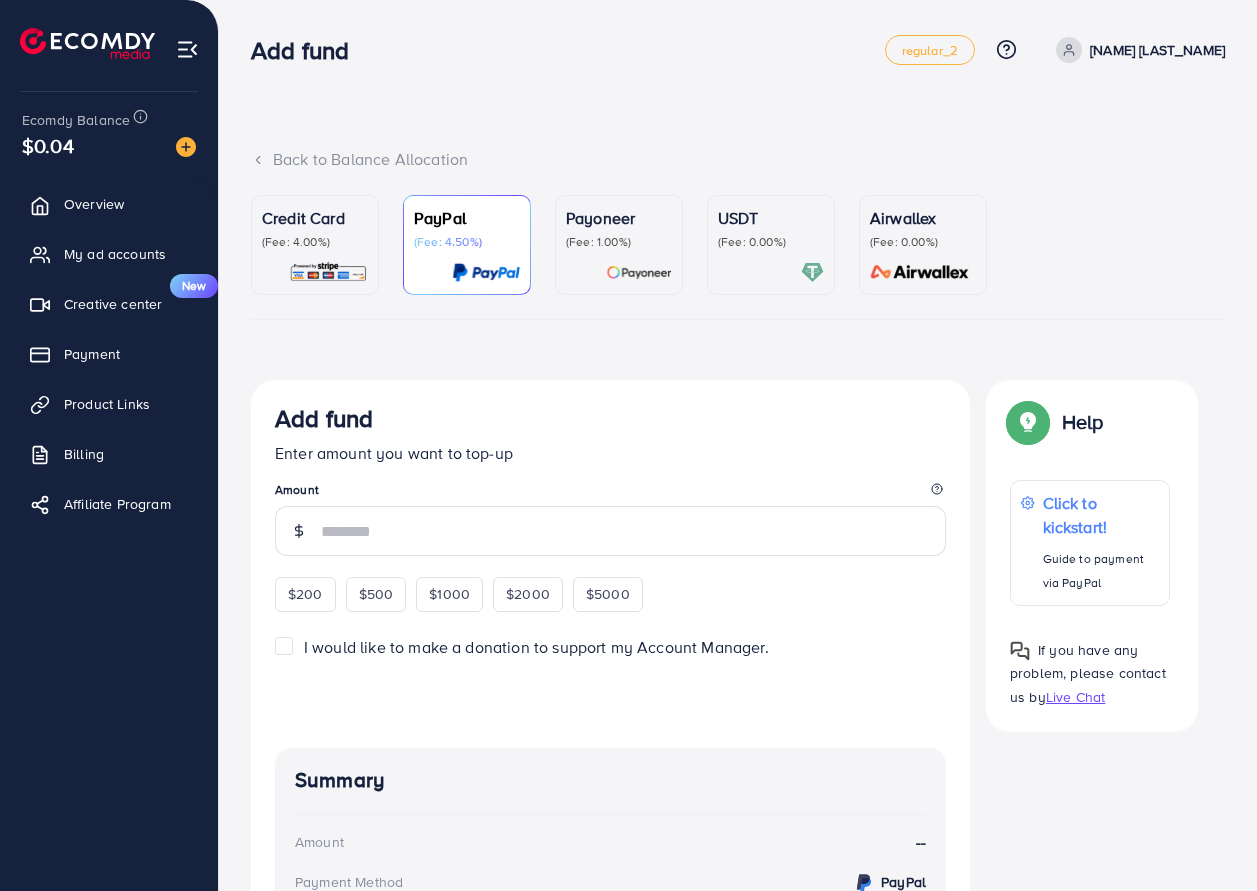 click on "USDT   (Fee: 0.00%)" at bounding box center [771, 245] 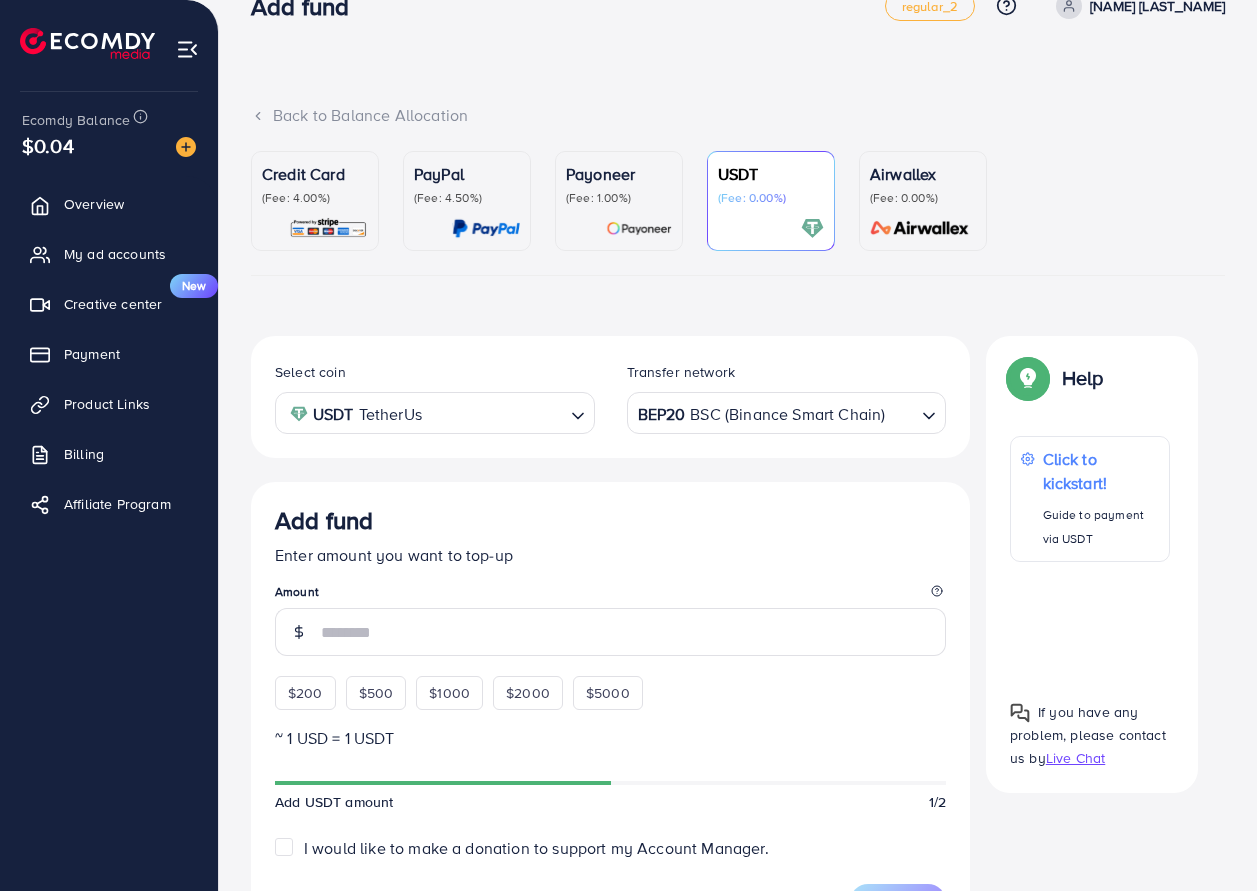 scroll, scrollTop: 200, scrollLeft: 0, axis: vertical 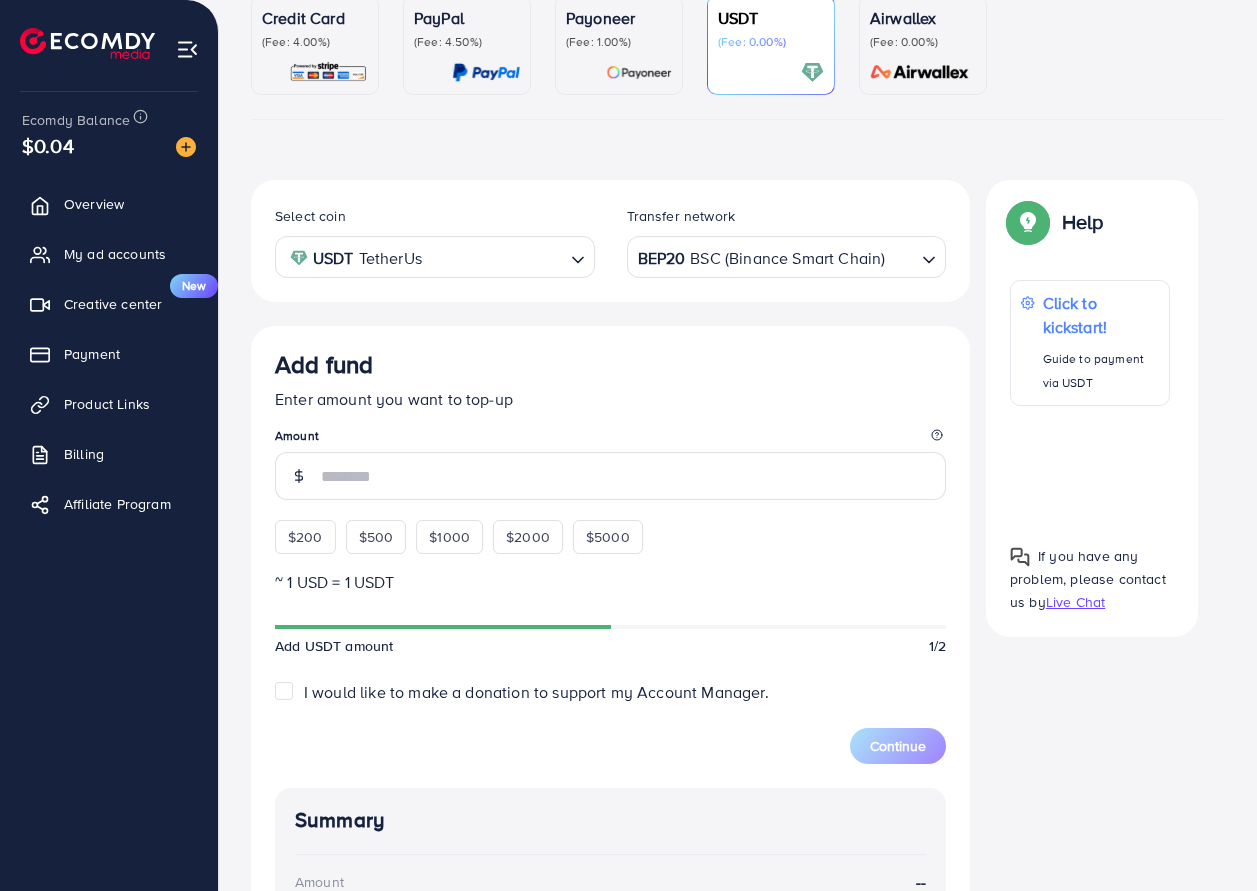 click on "BEP20 BSC (Binance Smart Chain)" at bounding box center [775, 255] 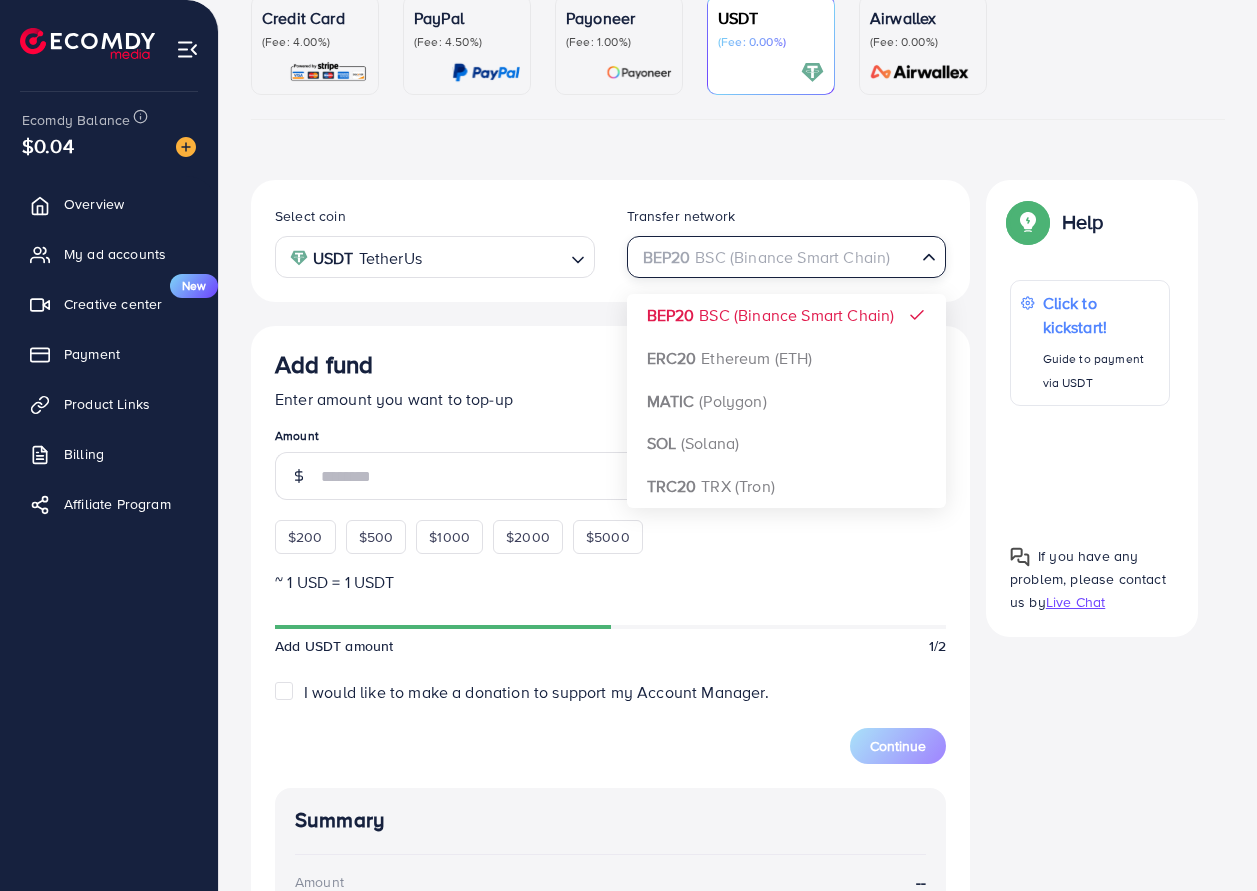 click on "USDT TetherUs" at bounding box center (423, 255) 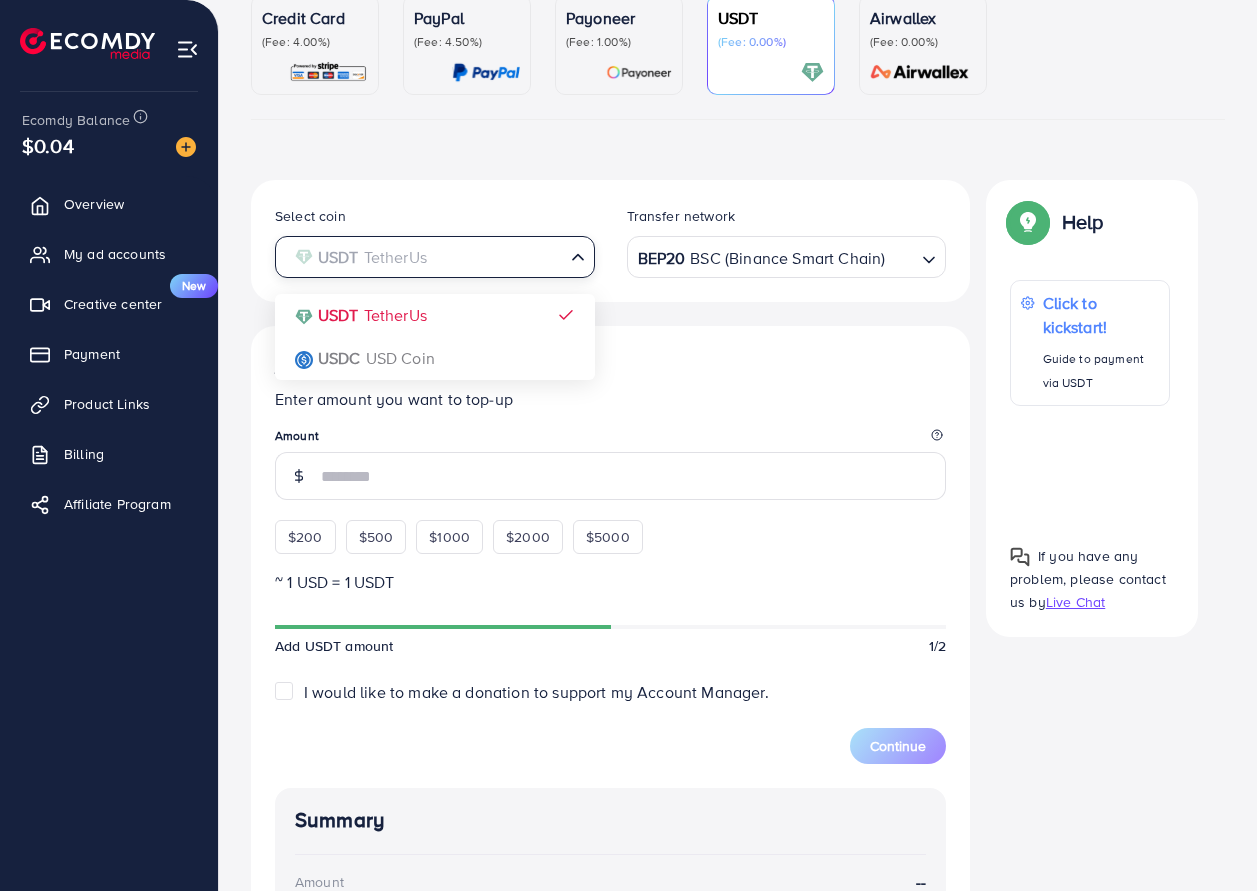 click at bounding box center [423, 257] 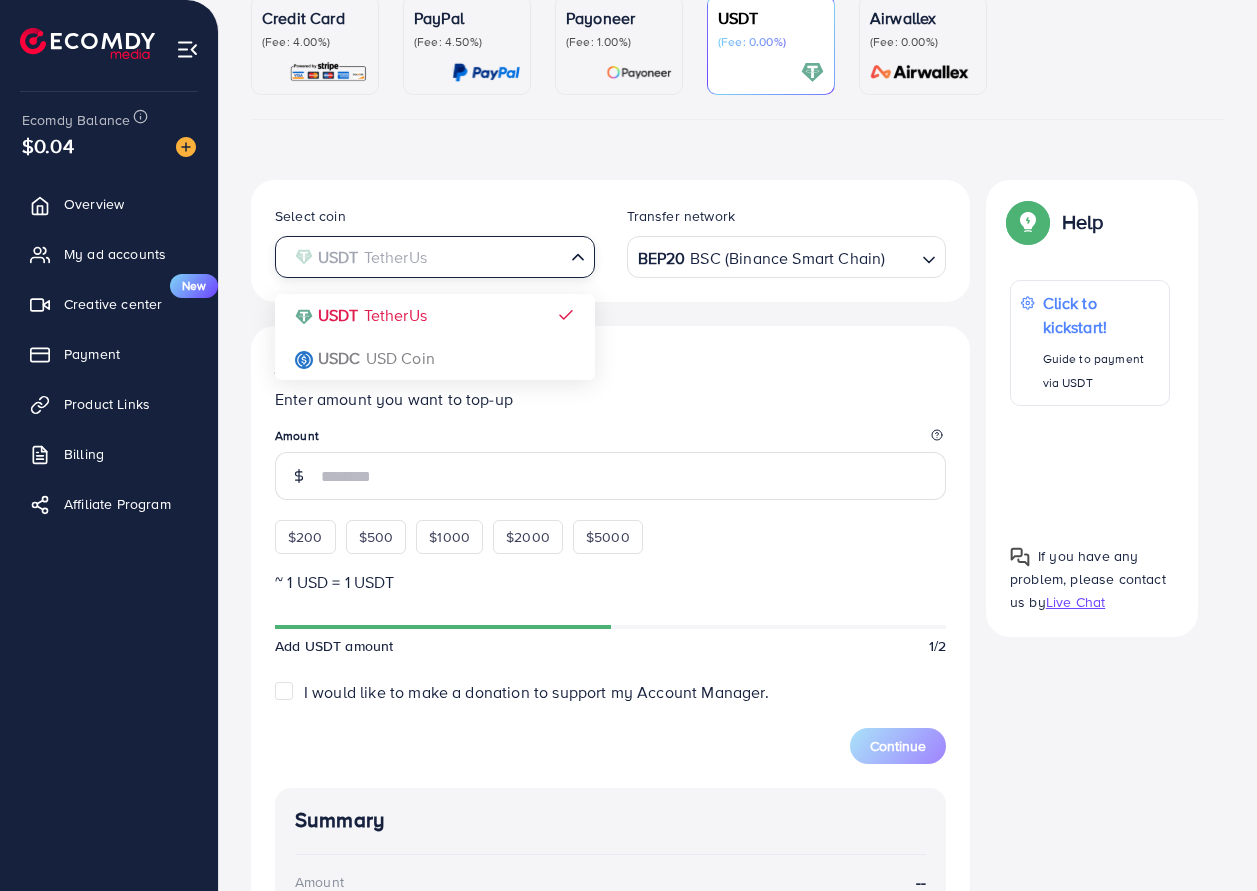 click on "BEP20 BSC (Binance Smart Chain)" at bounding box center [775, 255] 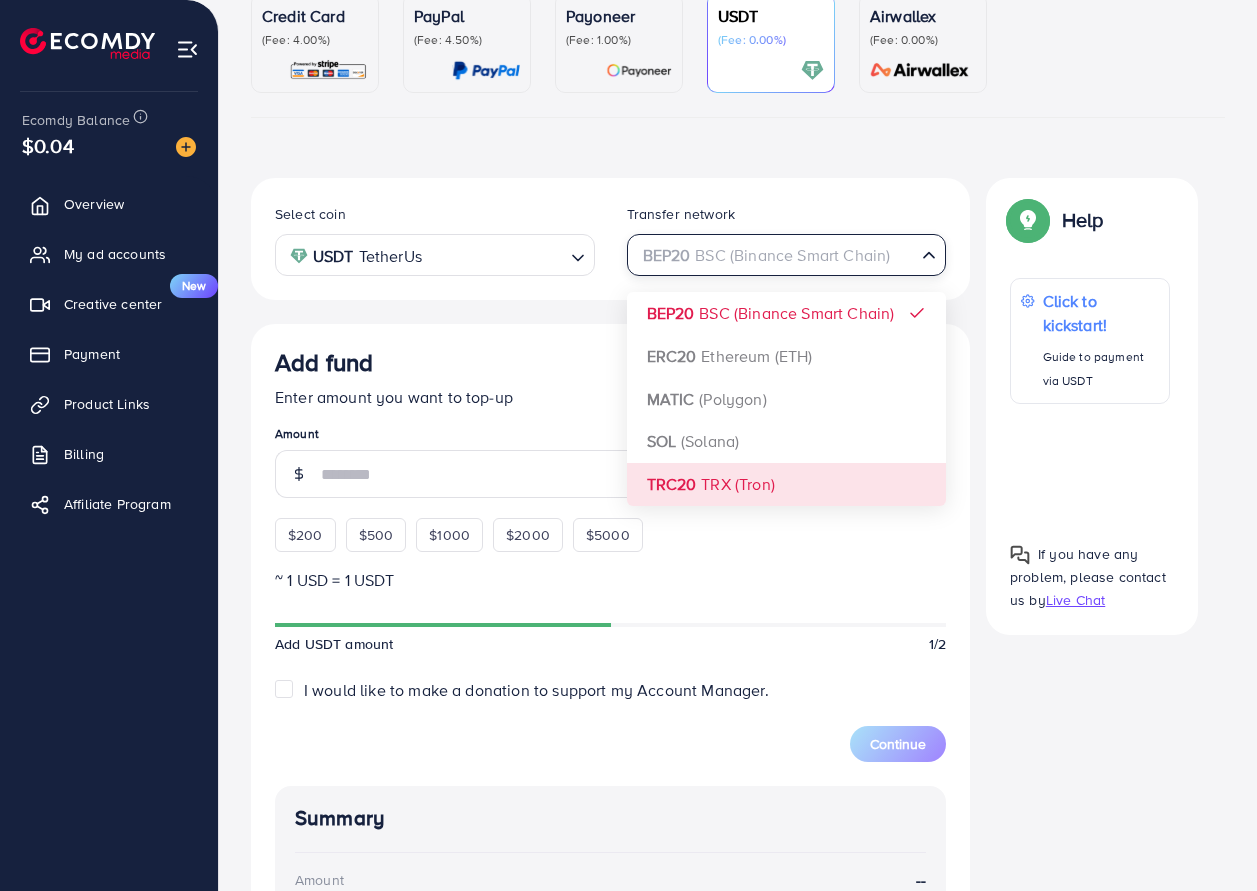 scroll, scrollTop: 200, scrollLeft: 0, axis: vertical 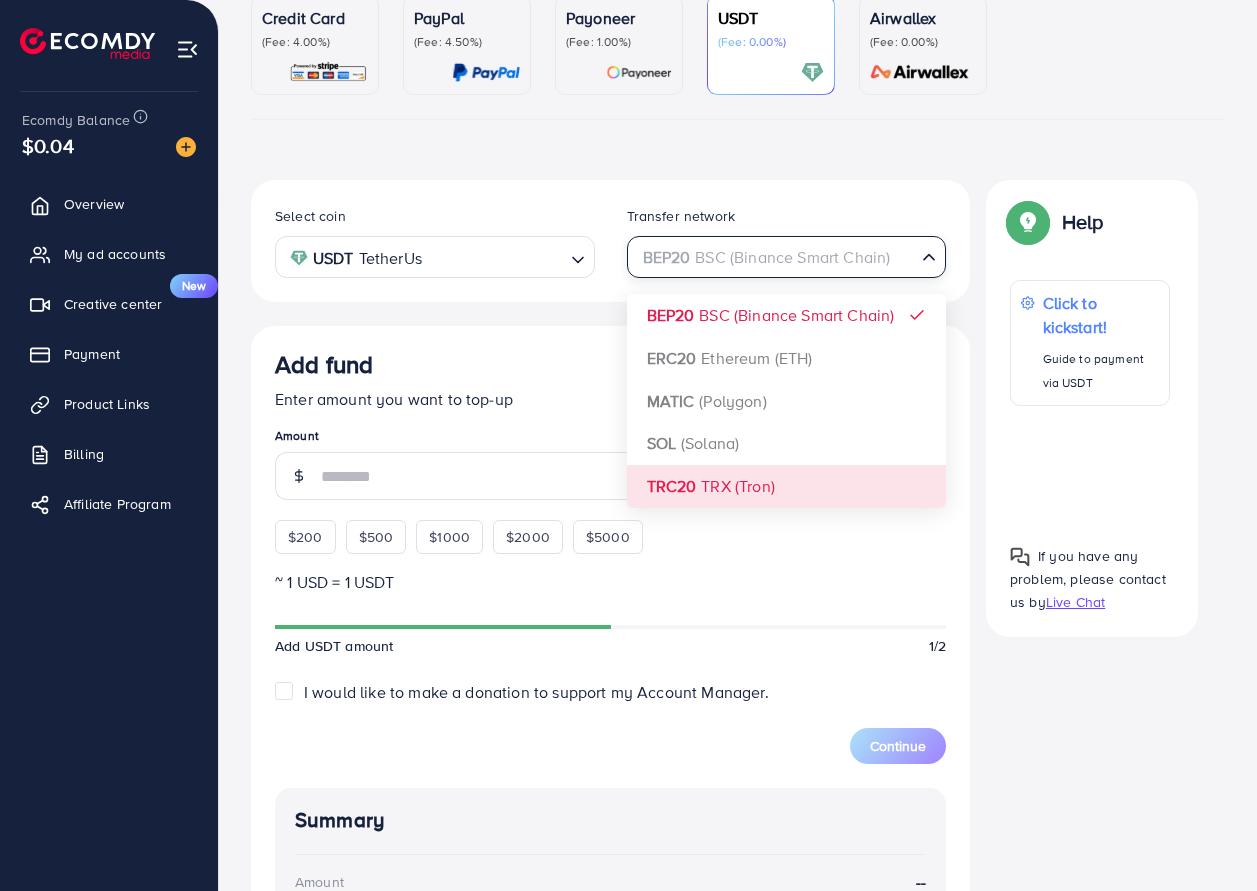 click on "Add fund  Enter amount you want to top-up Amount $200 $500 $1000 $2000 $5000  ~ 1 USD = 1 USDT   Add USDT amount  1/2 I would like to make a donation to support my Account Manager. 5% 10% 15% 20%  Continue   Summary   Amount   --   Payment Method   --   Coin type   --   Service charge   (3.00%)   --   Tax   (3.00%)   --   Transfer network   --   Total Amount   --" at bounding box center [610, 788] 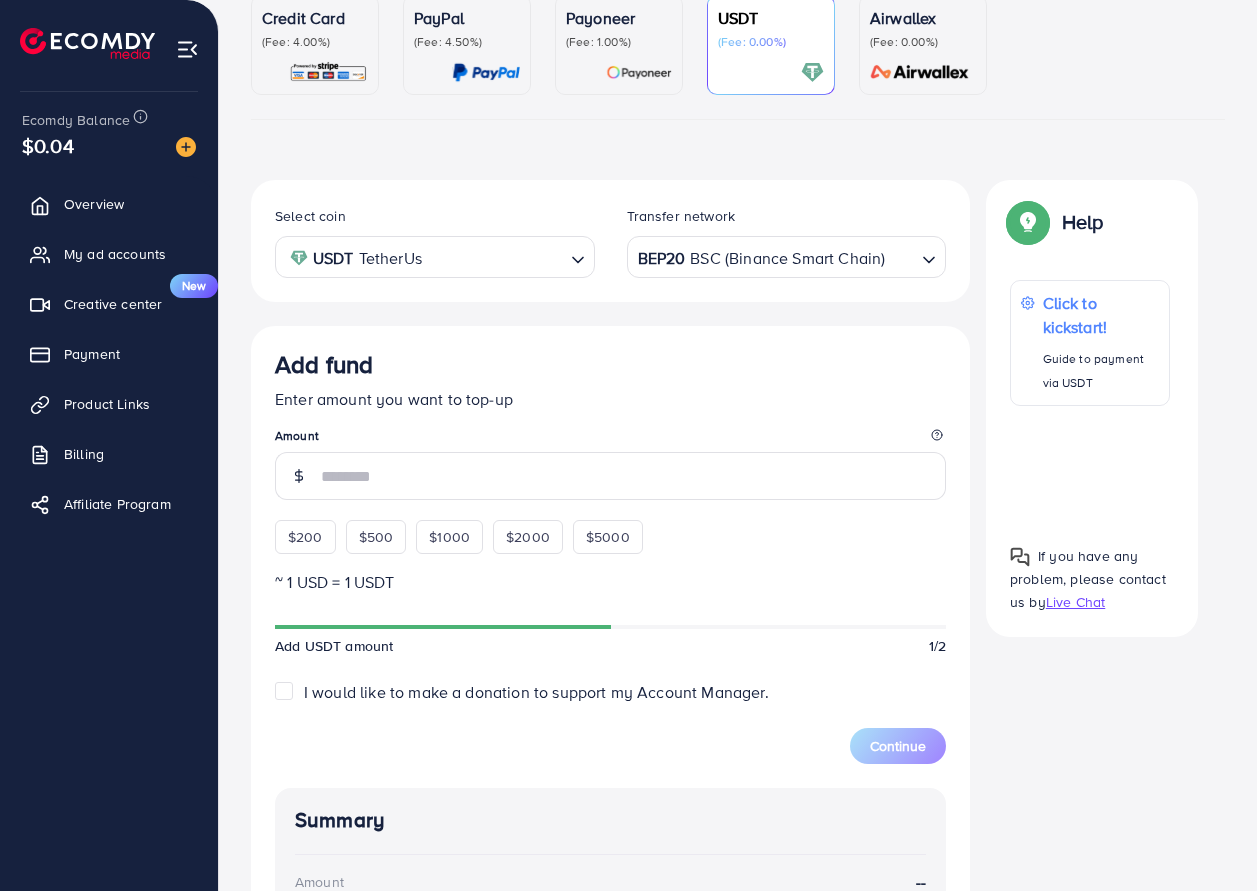 click on "BEP20 BSC (Binance Smart Chain)" at bounding box center [775, 255] 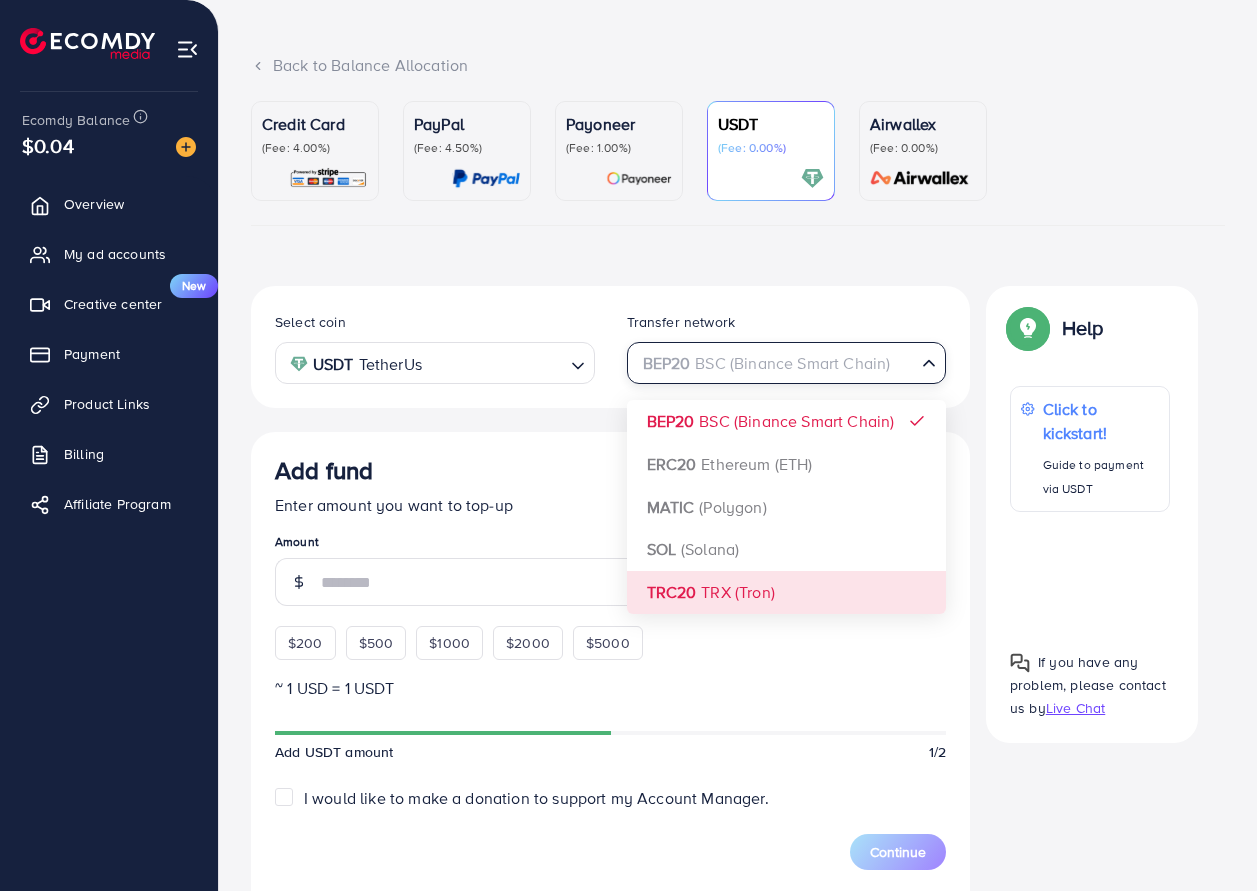 scroll, scrollTop: 0, scrollLeft: 0, axis: both 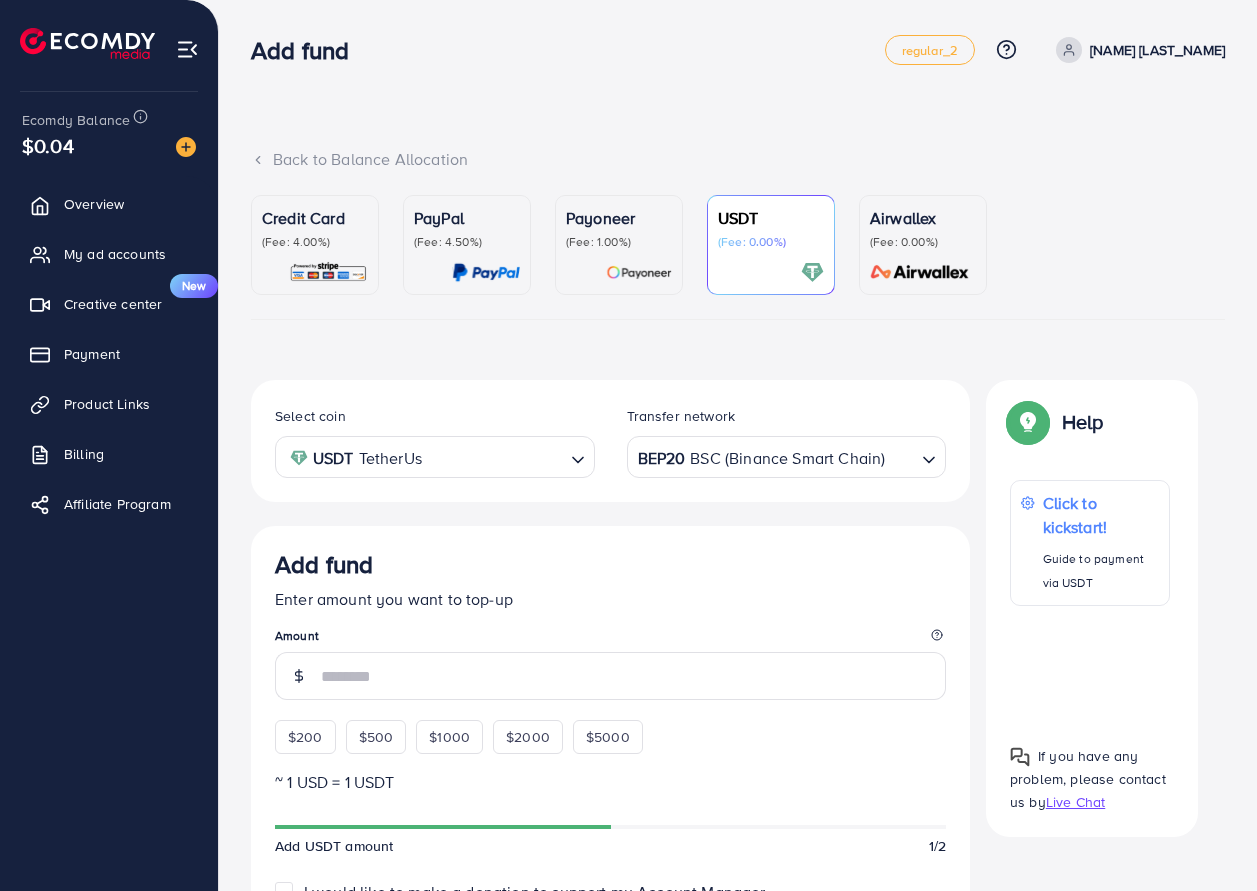 click on "Select coin   USDT TetherUs           Loading...     Transfer network   BEP20 BSC (Binance Smart Chain)           Loading...     BEP20 BSC (Binance Smart Chain) ERC20 Ethereum (ETH) MATIC (Polygon) SOL (Solana) TRC20 TRX (Tron)        Add fund  Enter amount you want to top-up Amount $200 $500 $1000 $2000 $5000  ~ 1 USD = 1 USDT   Add USDT amount  1/2 I would like to make a donation to support my Account Manager. 5% 10% 15% 20%  Continue   Summary   Amount   --   Payment Method   --   Coin type   --   Service charge   (3.00%)   --   Tax   (3.00%)   --   Transfer network   --   Total Amount   --" at bounding box center (610, 914) 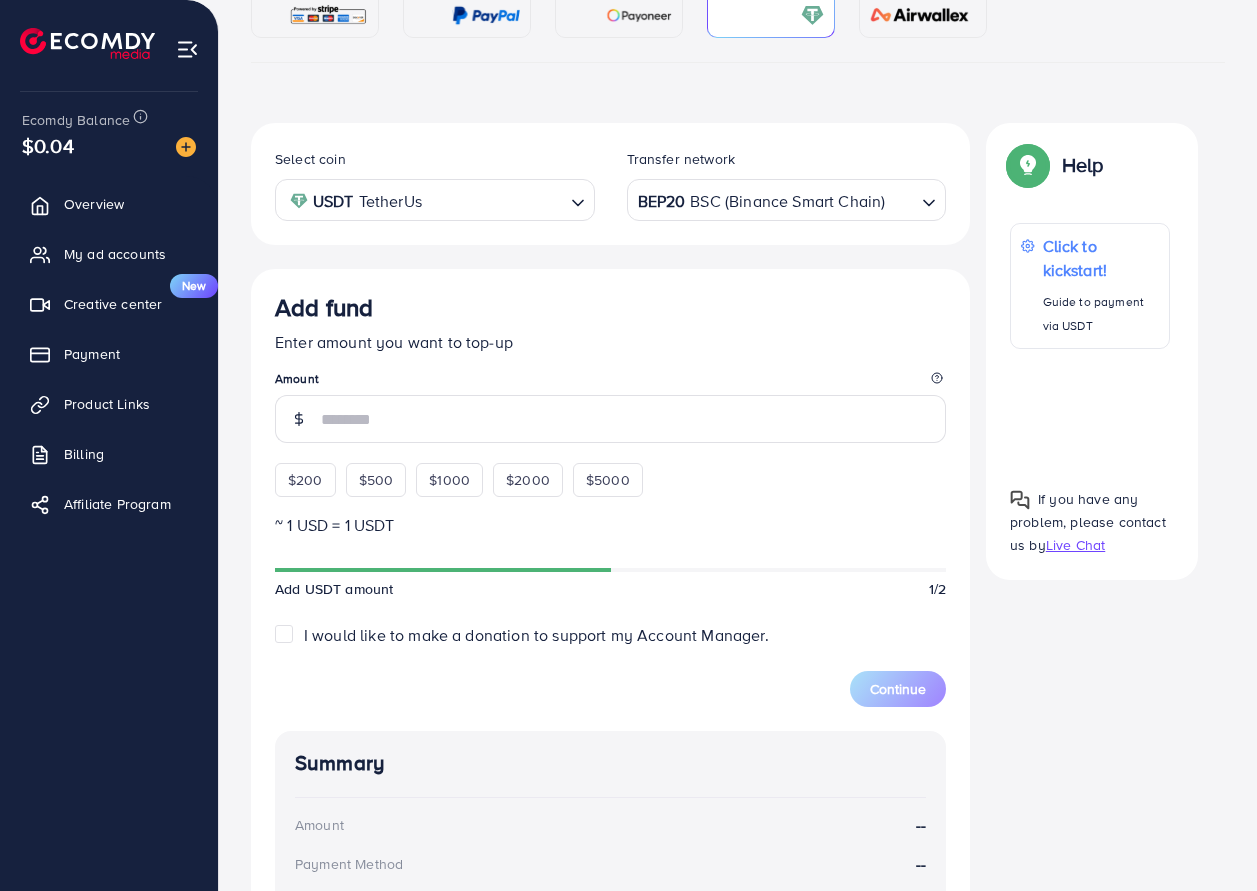 scroll, scrollTop: 267, scrollLeft: 0, axis: vertical 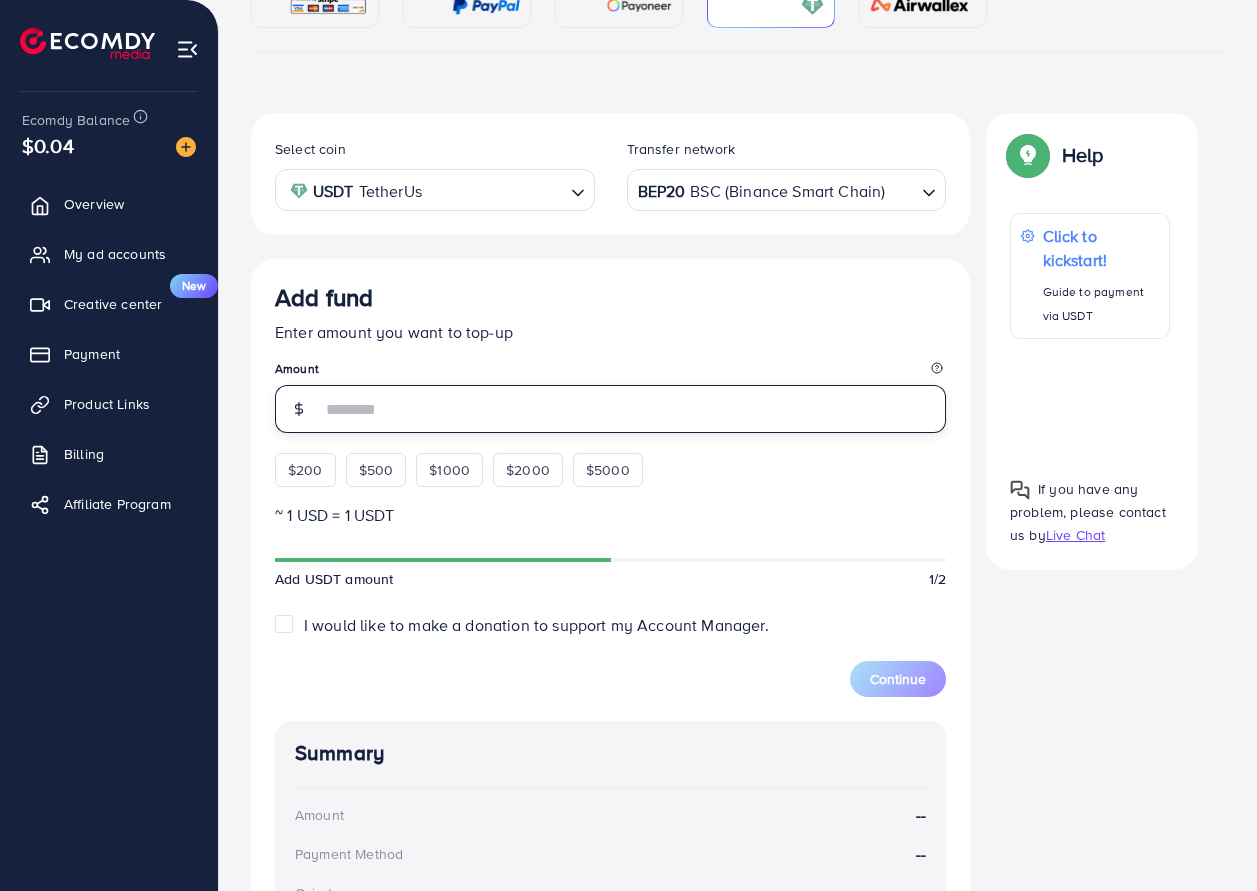 click at bounding box center [633, 409] 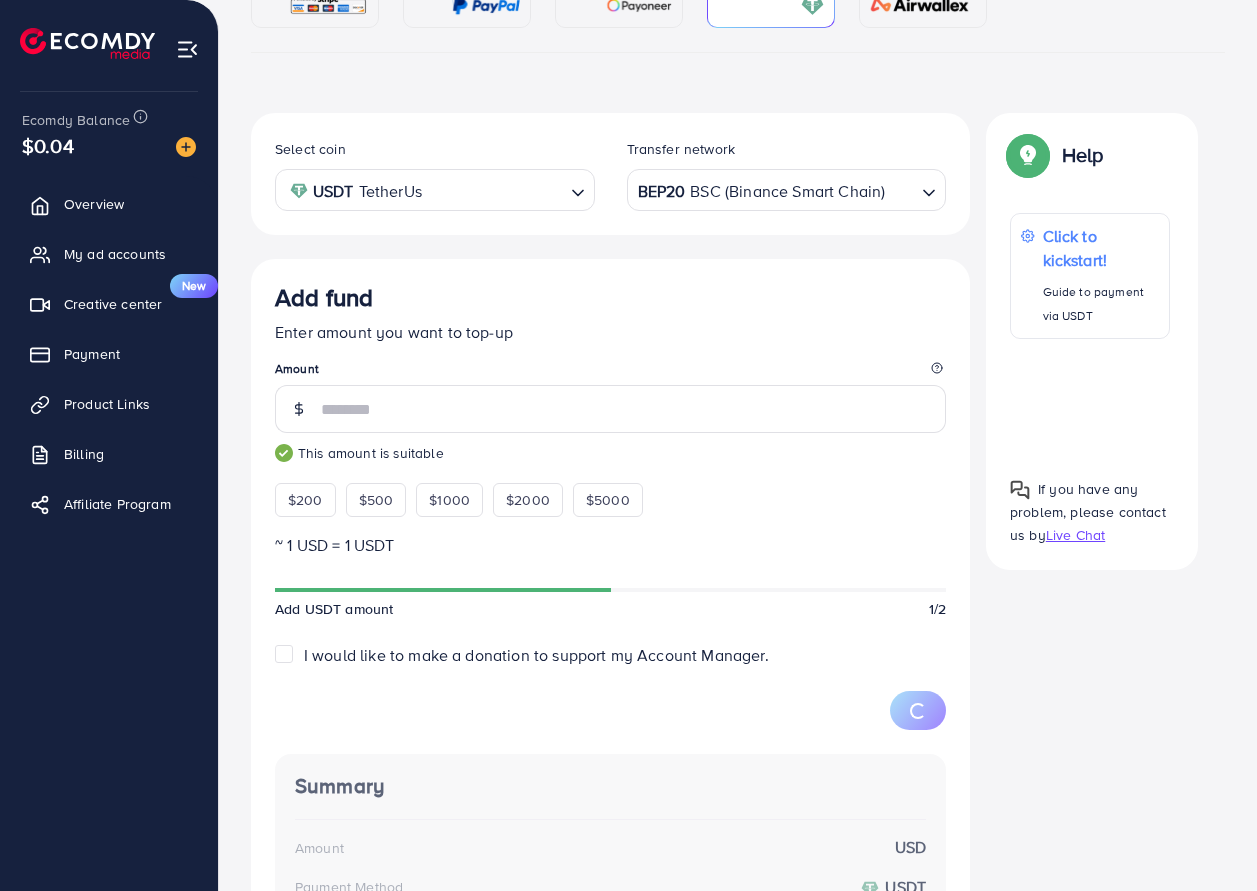 click on "Add fund  Enter amount you want to top-up Amount ***  This amount is suitable  $200 $500 $1000 $2000 $5000" at bounding box center [610, 400] 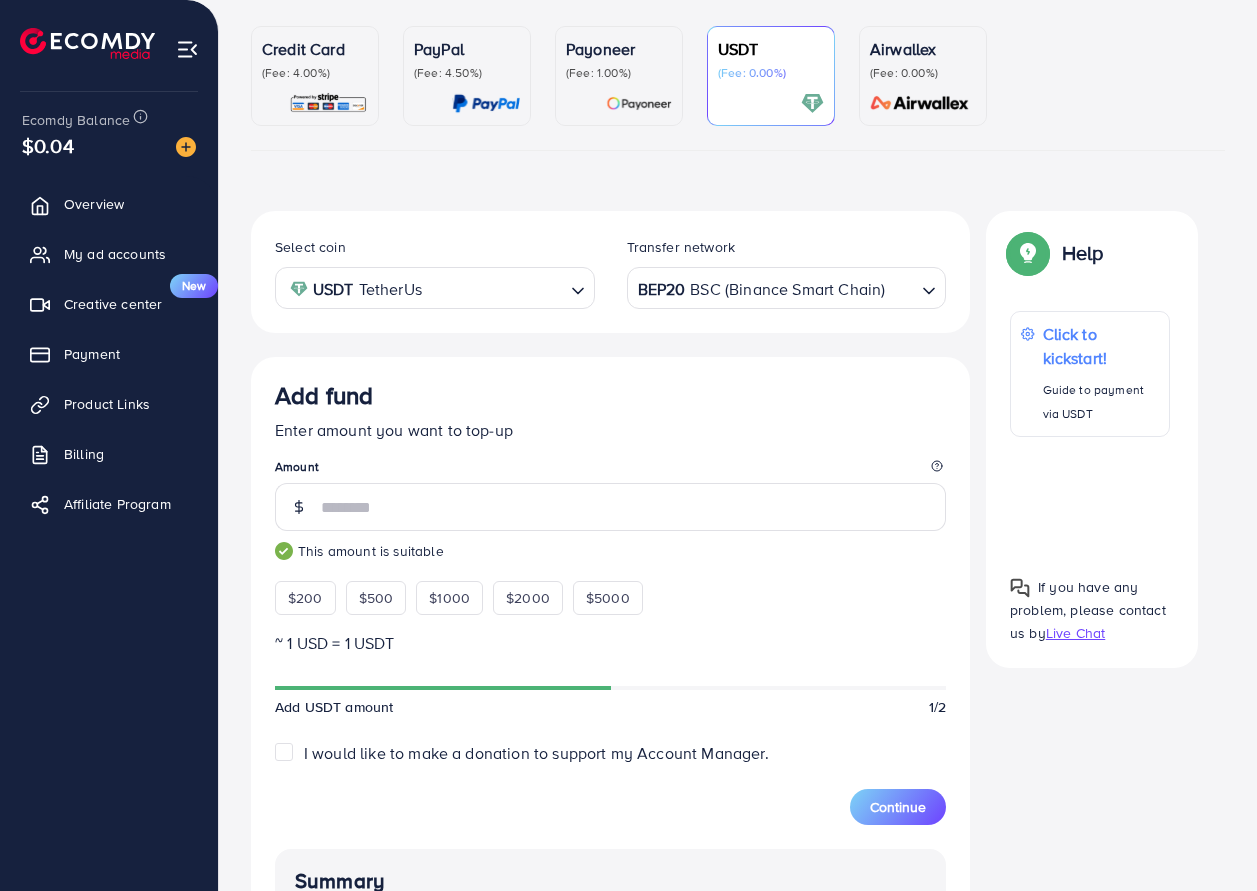 scroll, scrollTop: 133, scrollLeft: 0, axis: vertical 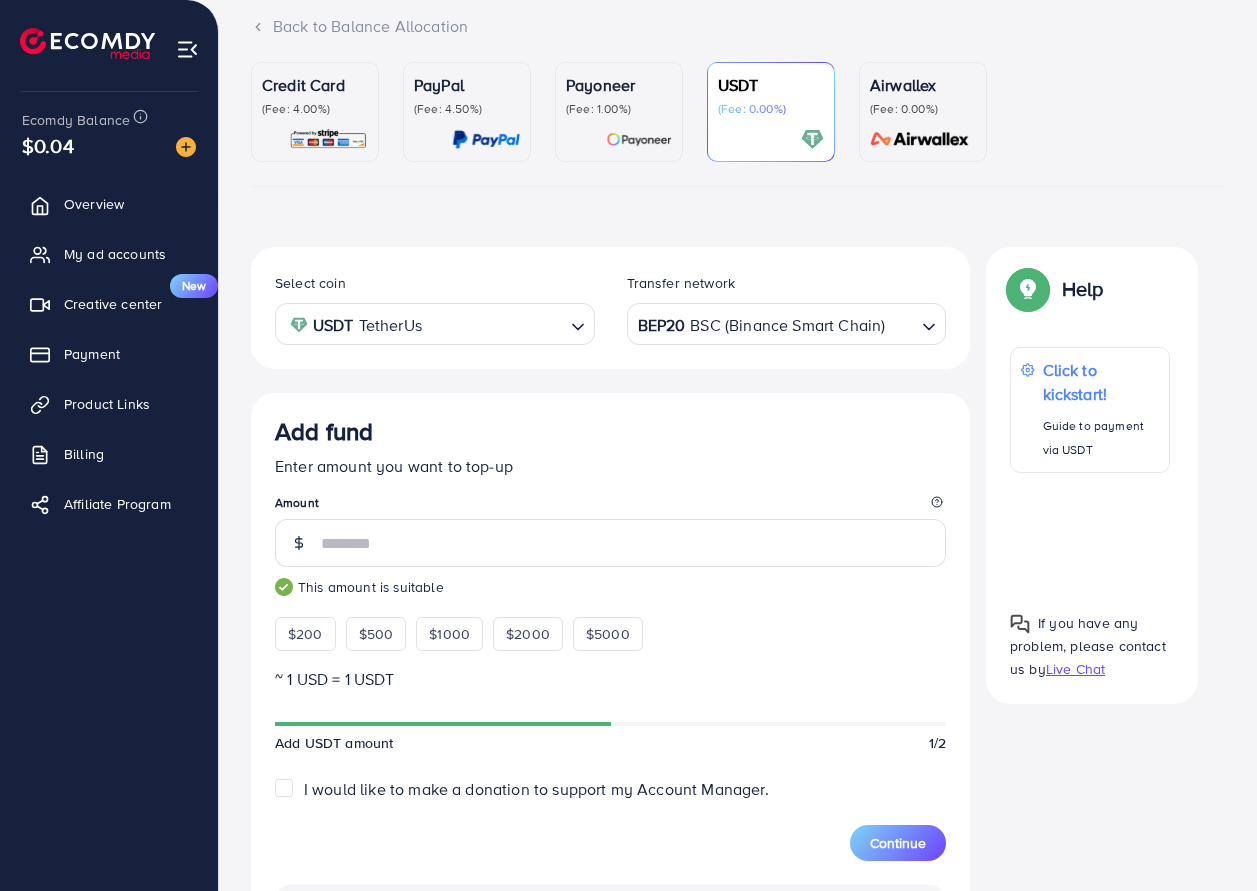 click on "Transfer network" at bounding box center [681, 283] 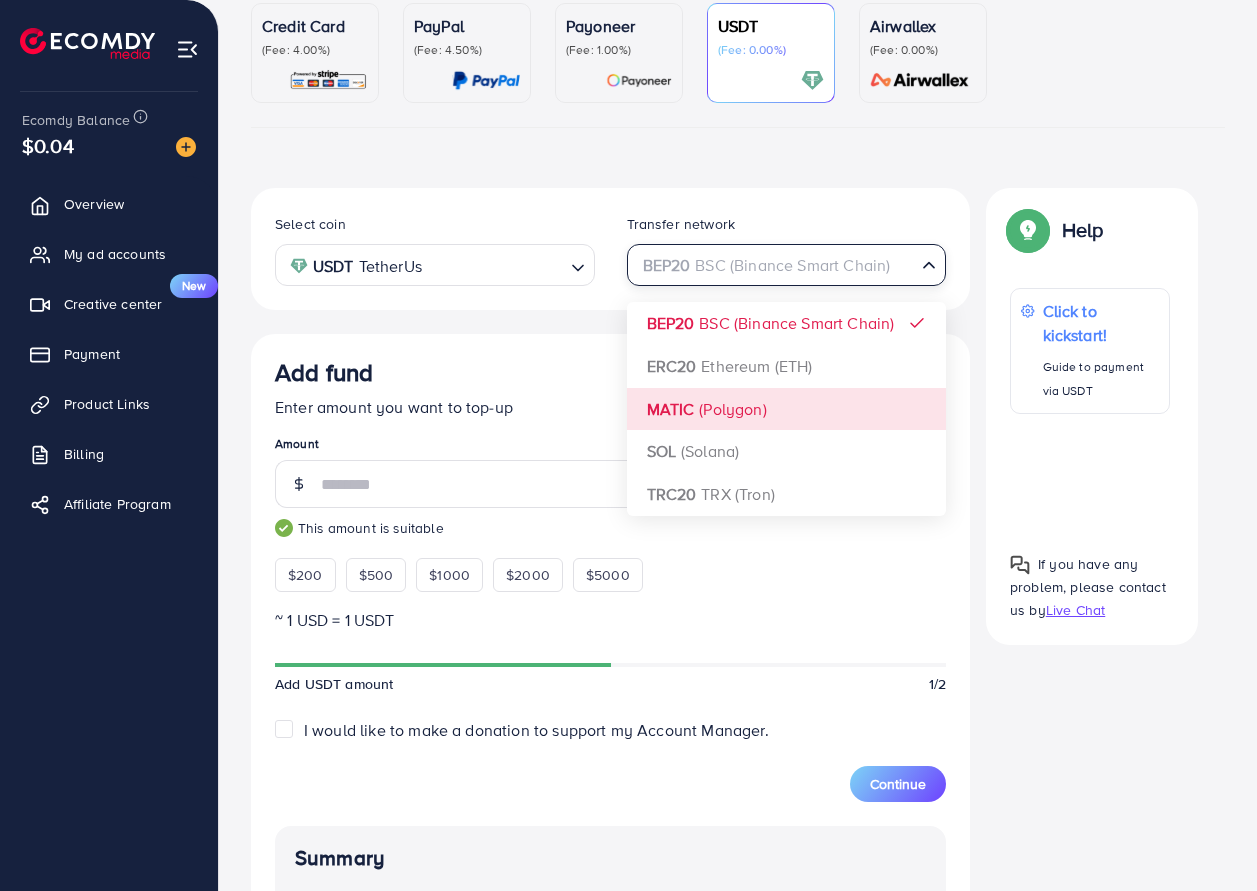 scroll, scrollTop: 200, scrollLeft: 0, axis: vertical 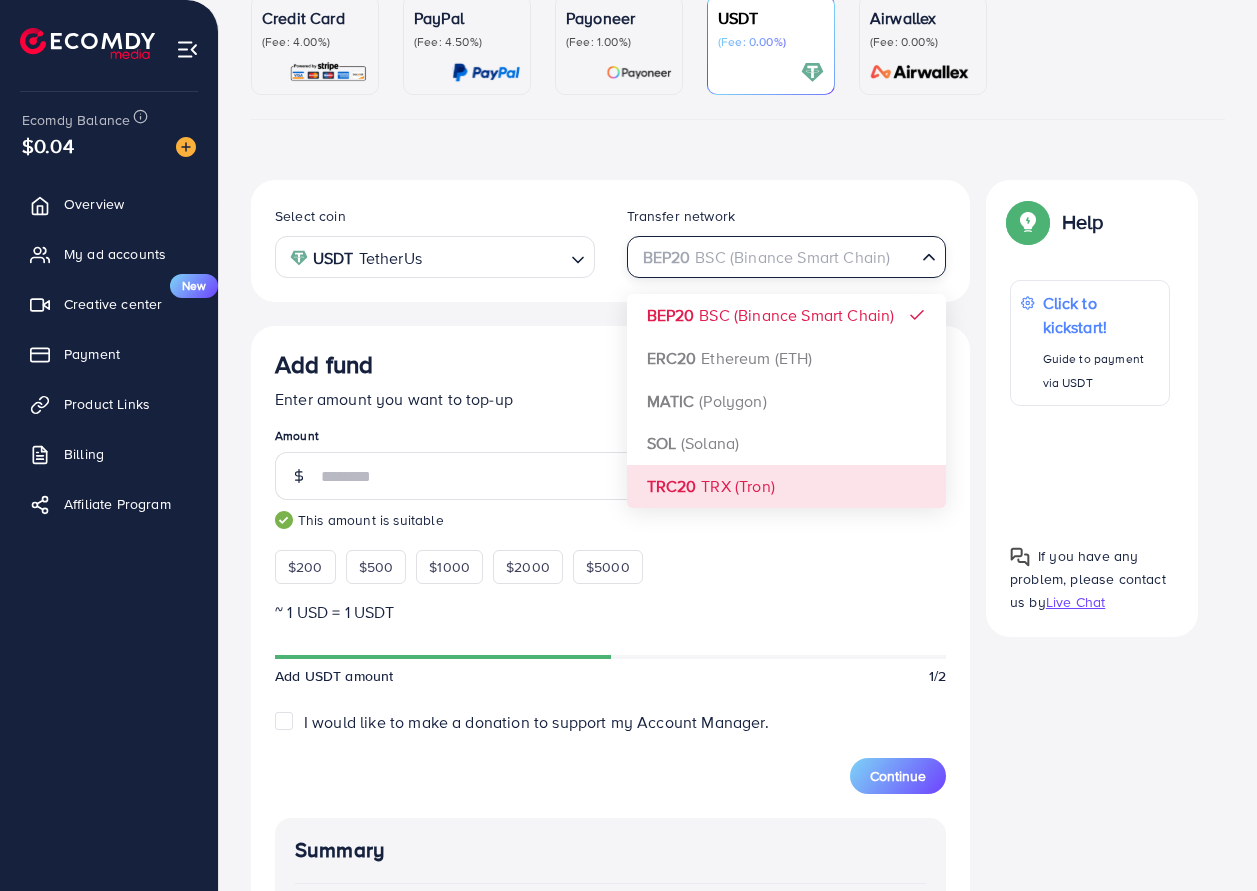 click on "Select coin   USDT TetherUs           Loading...     Transfer network   BEP20 BSC (Binance Smart Chain)           Loading...     BEP20 BSC (Binance Smart Chain) ERC20 Ethereum (ETH) MATIC (Polygon) SOL (Solana) TRC20 TRX (Tron)        Add fund  Enter amount you want to top-up Amount ***  This amount is suitable  $200 $500 $1000 $2000 $5000  ~ 1 USD = 1 USDT   Add USDT amount  1/2 I would like to make a donation to support my Account Manager. 5% 10% 15% 20%  Continue   Summary   Amount   243.401 USD   Payment Method  USDT  Coin type  USDT  Service charge   (3.00%)  7.29 USD  Tax   (3.00%)  7.29 USD  Transfer network  BEP20  Total Amount   257.981 USD" at bounding box center [610, 729] 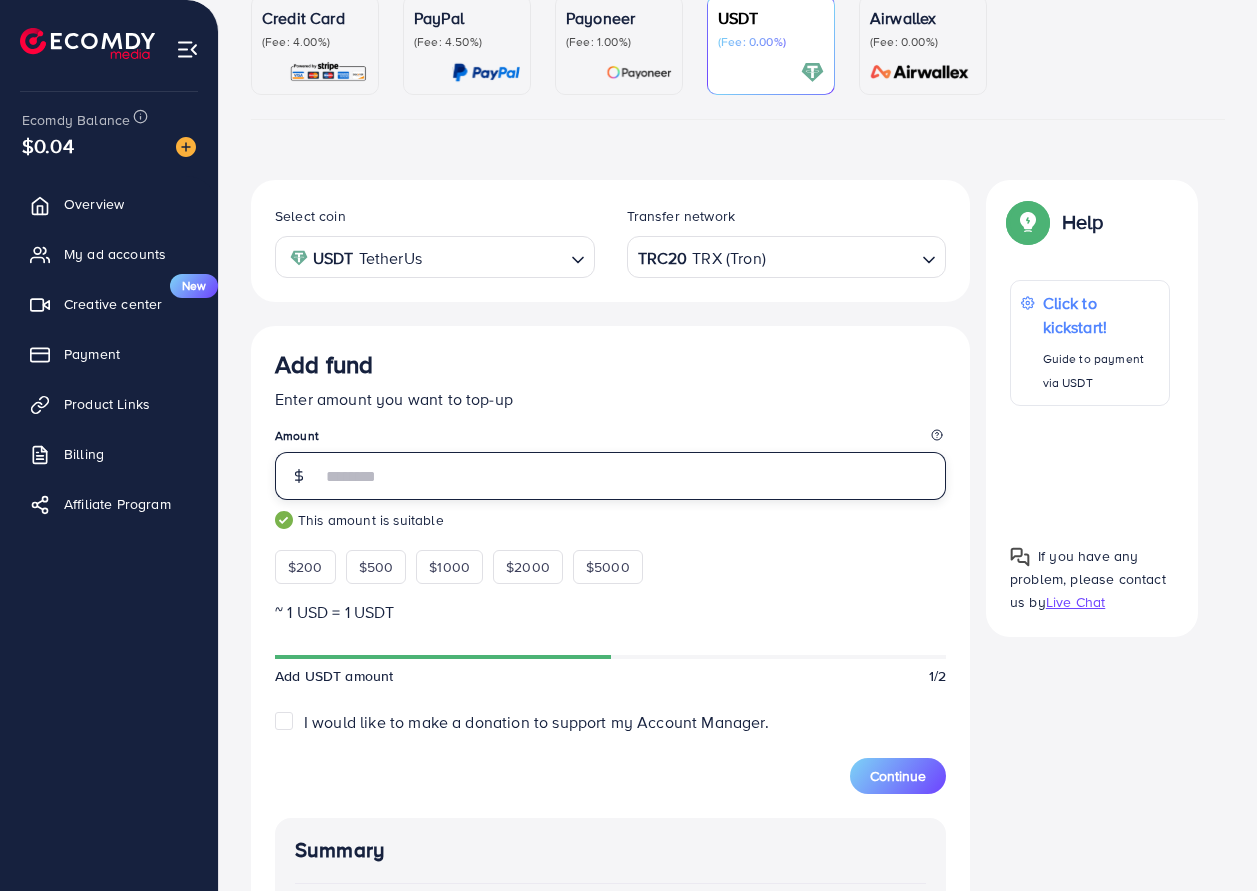 click on "***" at bounding box center [633, 476] 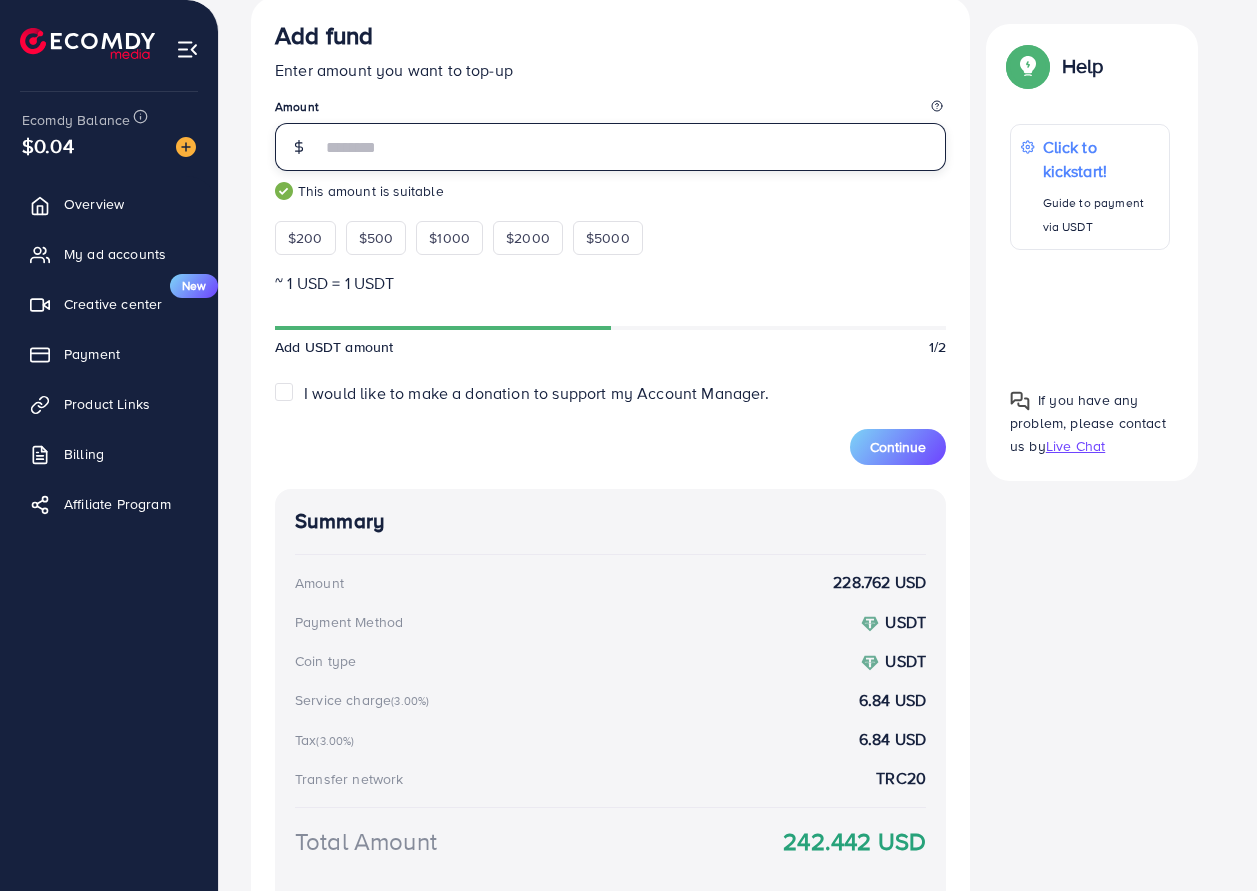 scroll, scrollTop: 531, scrollLeft: 0, axis: vertical 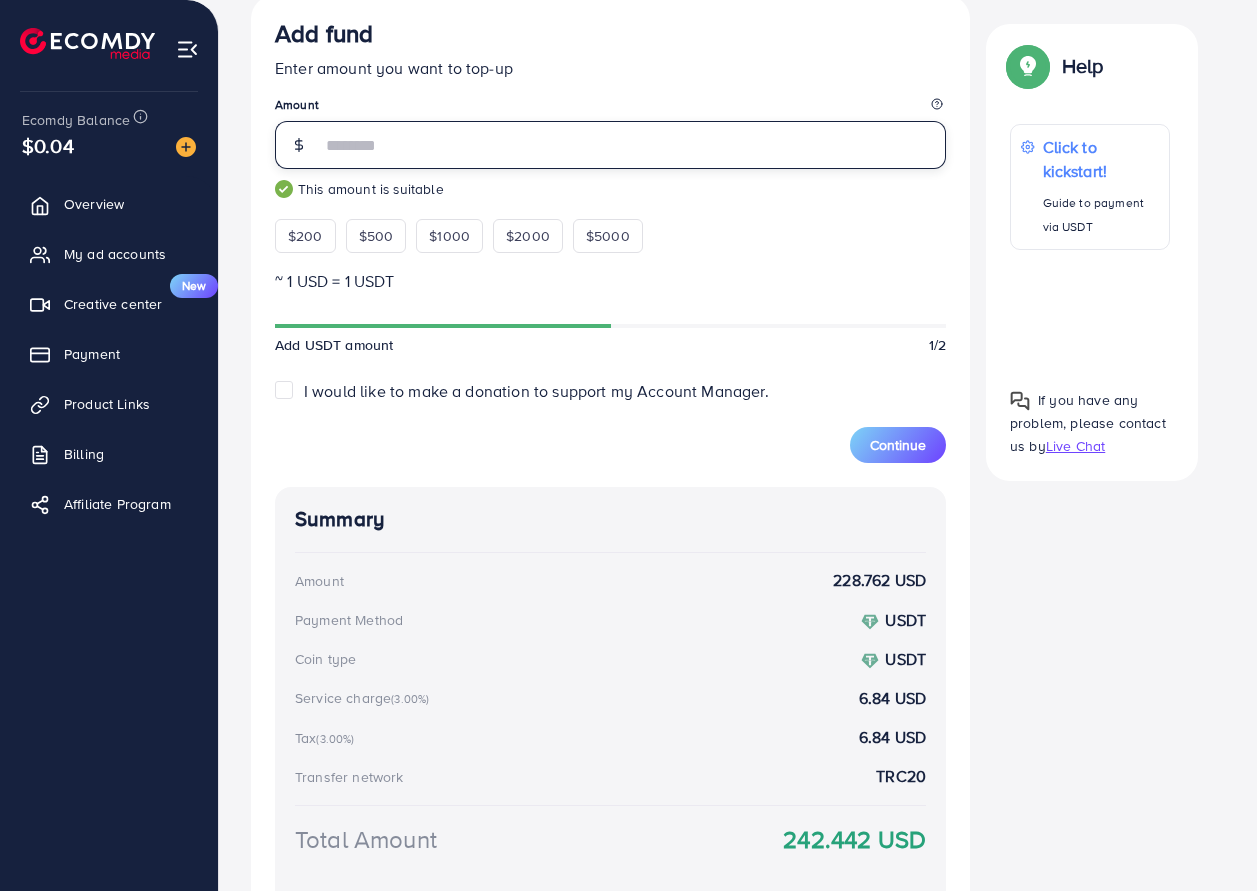 type on "***" 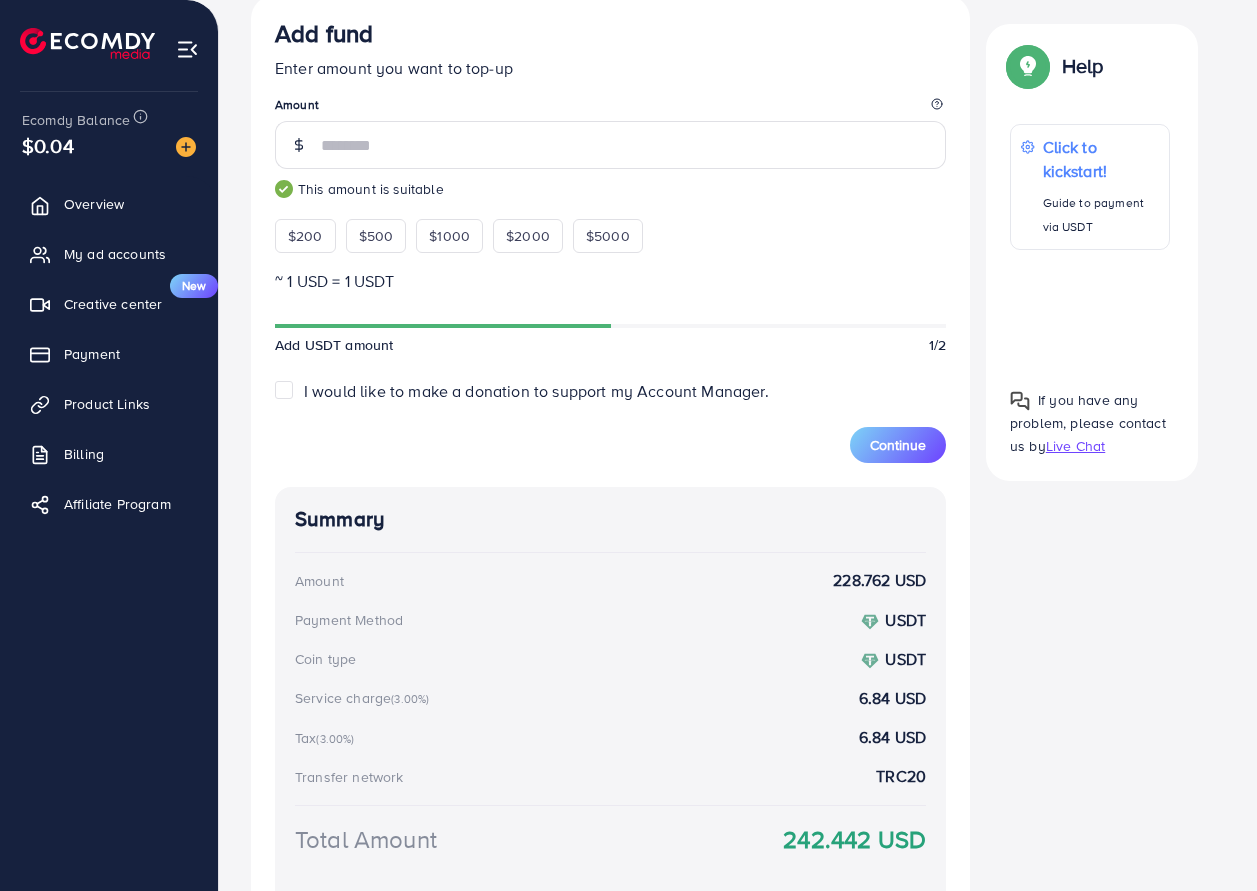 click on "Add fund  Enter amount you want to top-up Amount ***  This amount is suitable  $200 $500 $1000 $2000 $5000  ~ 1 USD = 1 USDT   Add USDT amount  1/2 I would like to make a donation to support my Account Manager. 5% 10% 15% 20%  Continue   Summary   Amount   228.762 USD   Payment Method  USDT  Coin type  USDT  Service charge   (3.00%)  6.84 USD  Tax   (3.00%)  6.84 USD  Transfer network  TRC20  Total Amount   242.442 USD" at bounding box center (610, 471) 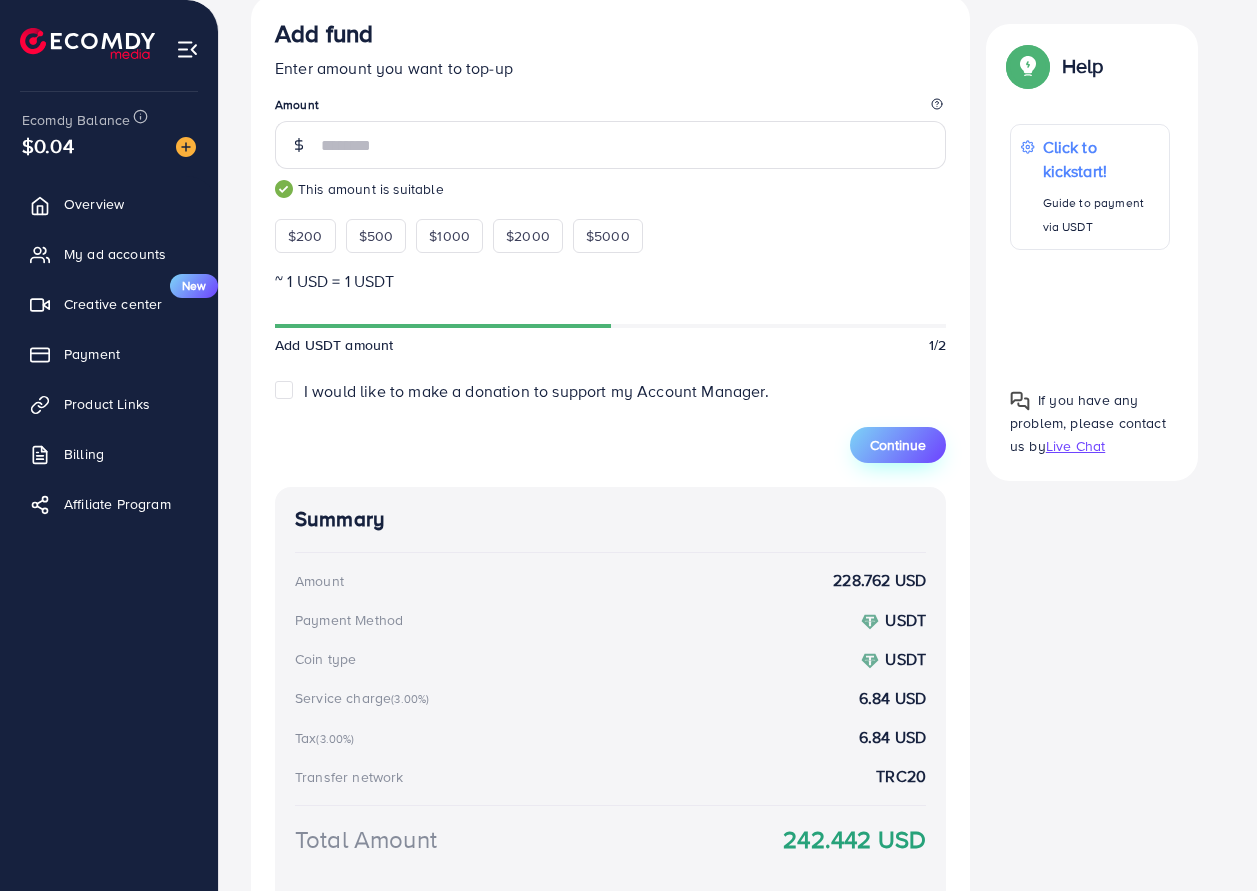 click on "Continue" at bounding box center [898, 445] 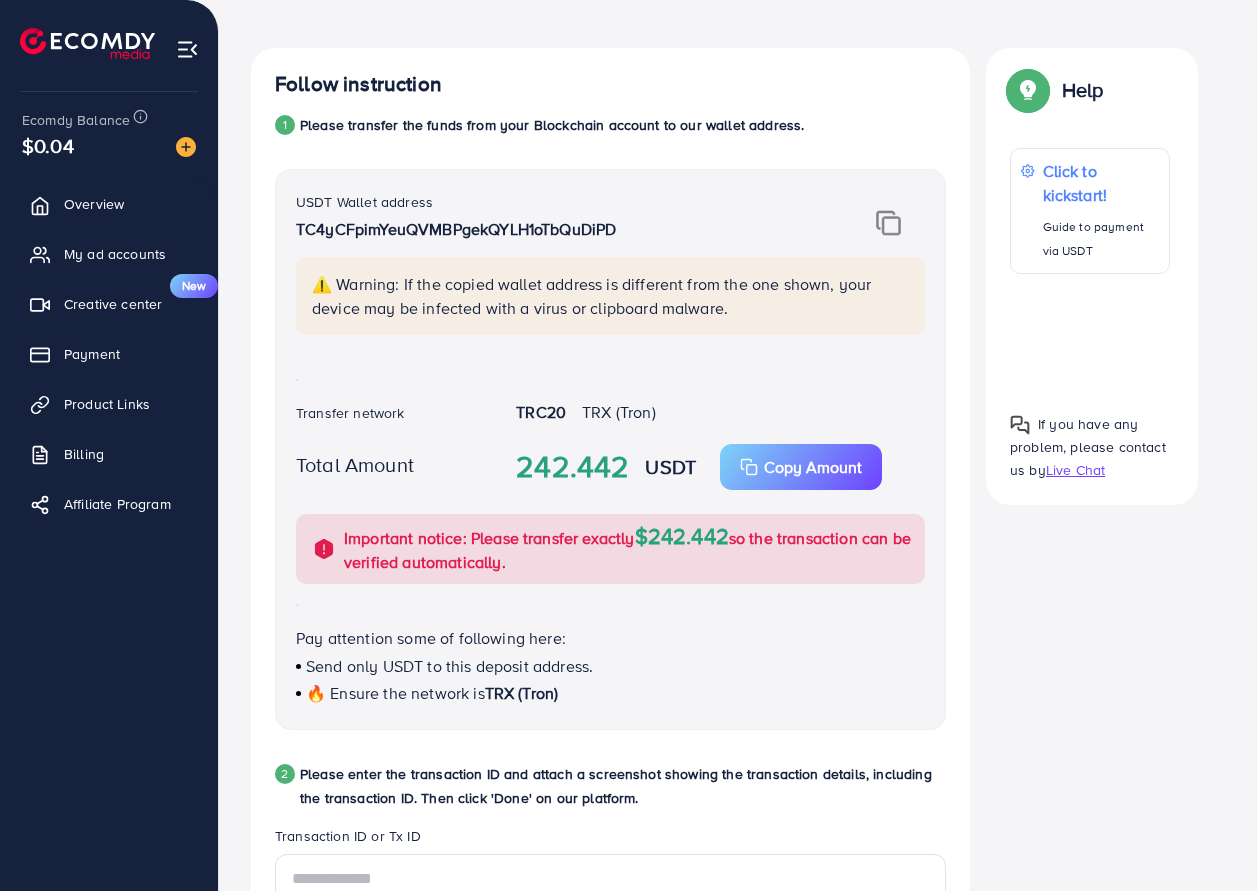 scroll, scrollTop: 331, scrollLeft: 0, axis: vertical 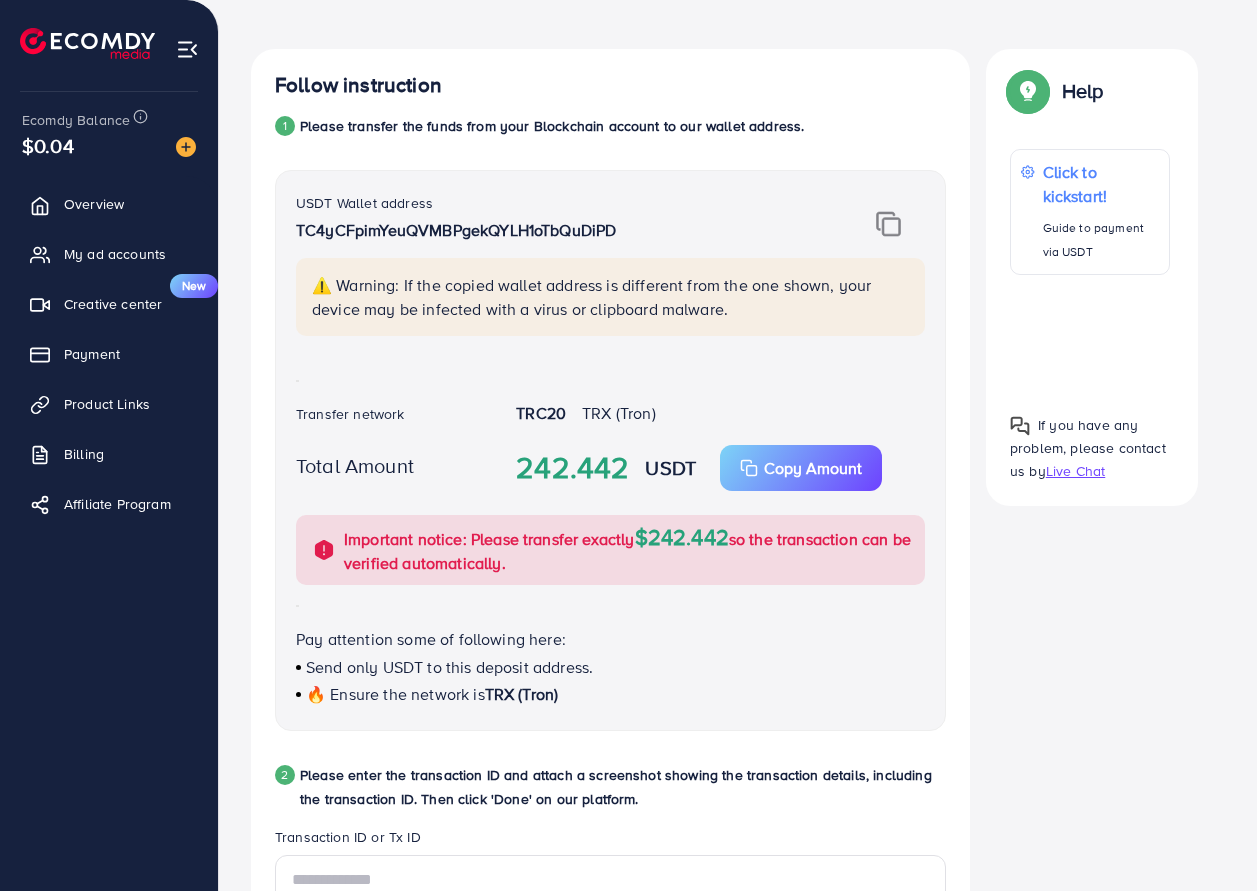 click at bounding box center [888, 224] 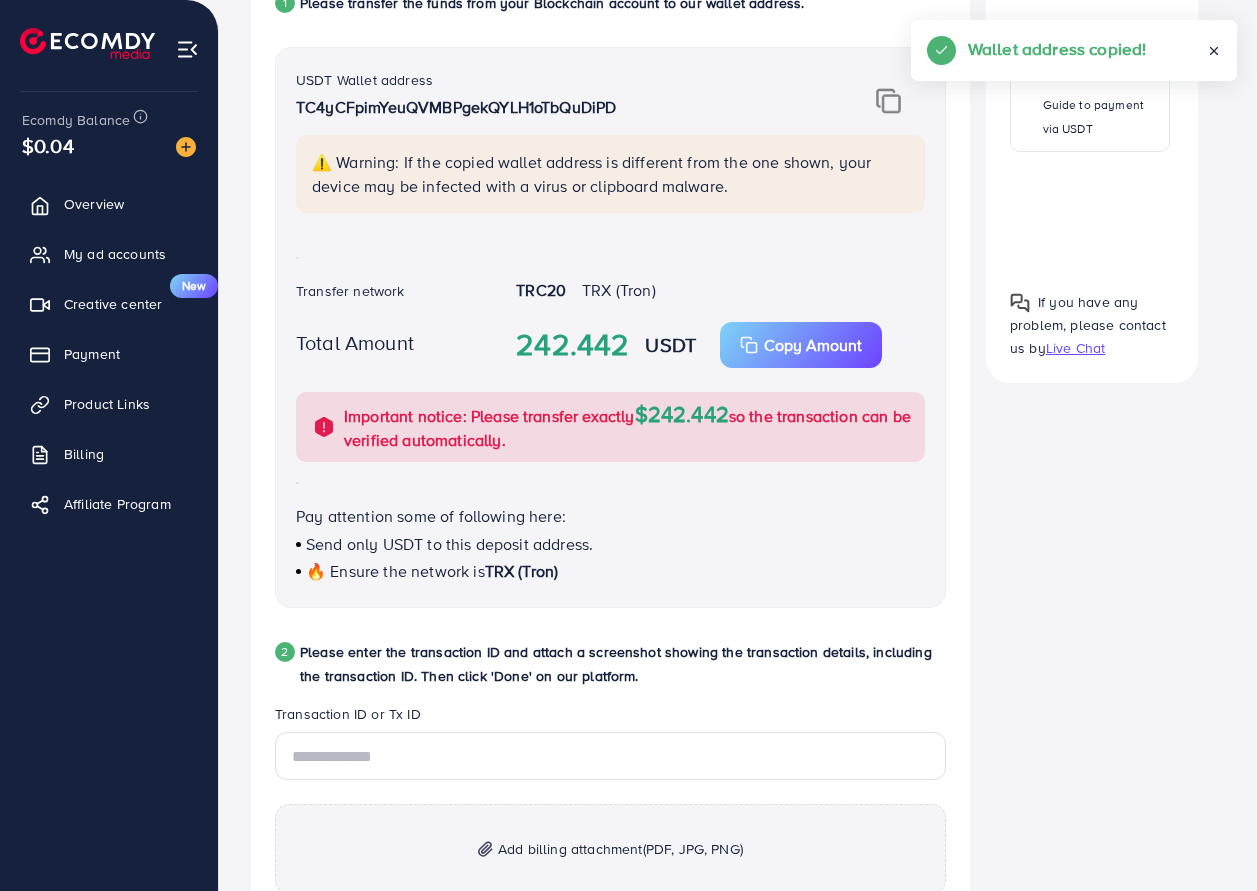 scroll, scrollTop: 531, scrollLeft: 0, axis: vertical 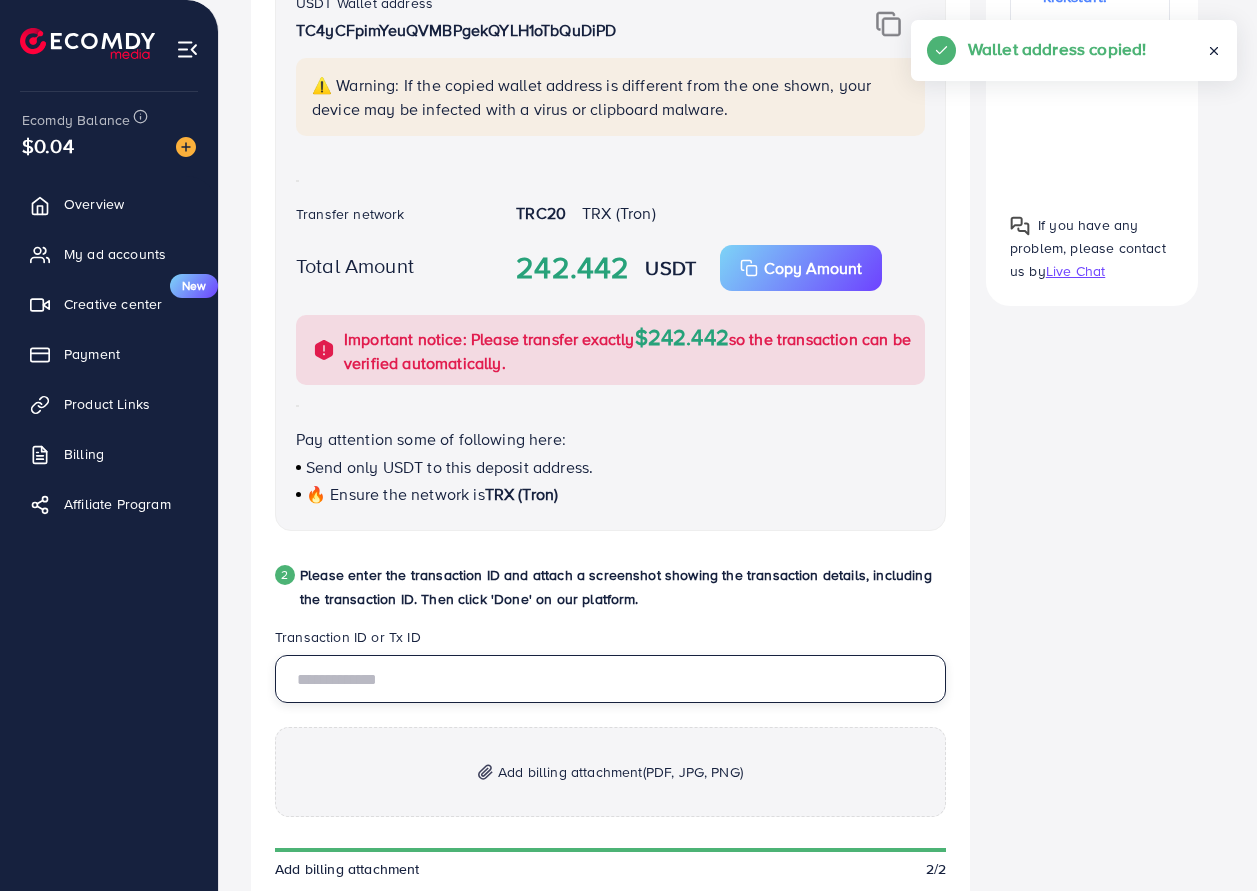 click at bounding box center [610, 679] 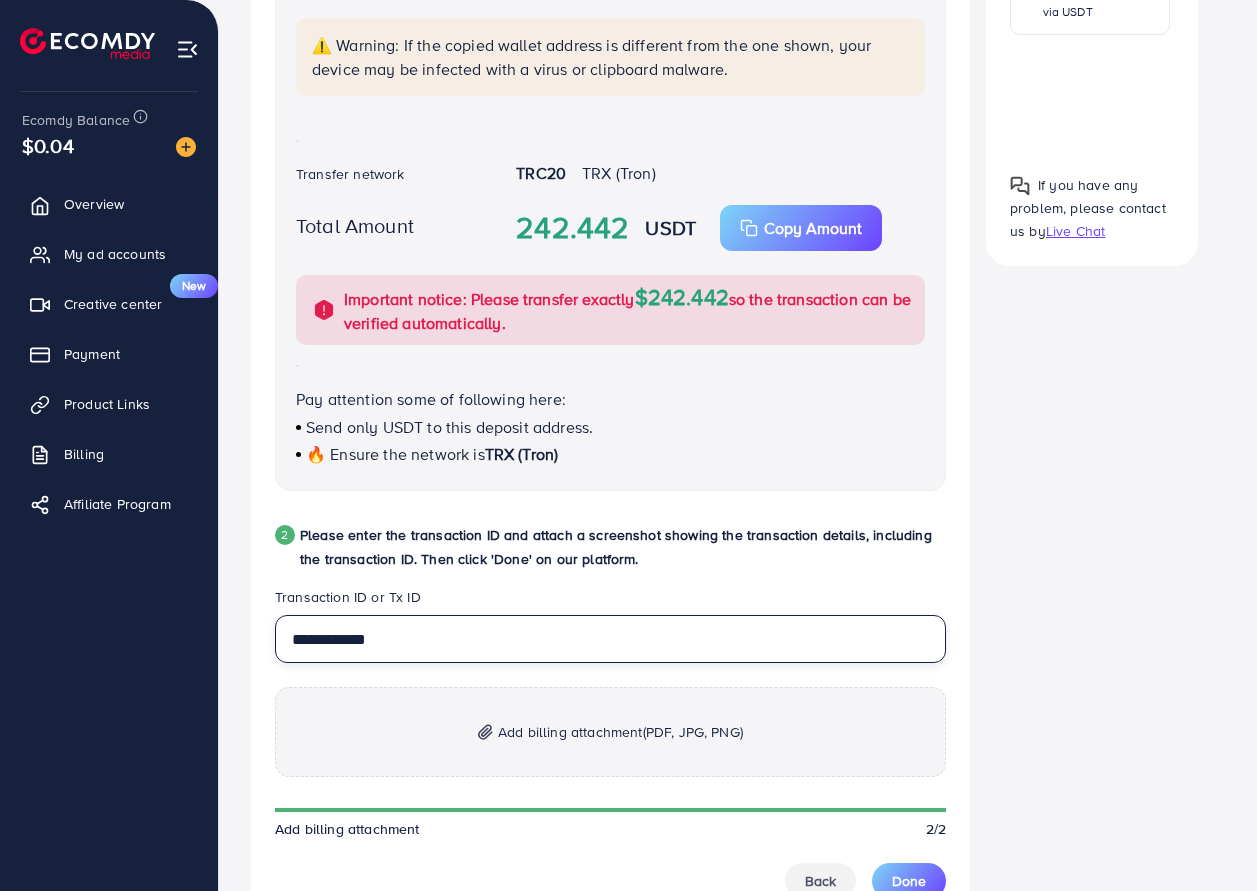 scroll, scrollTop: 798, scrollLeft: 0, axis: vertical 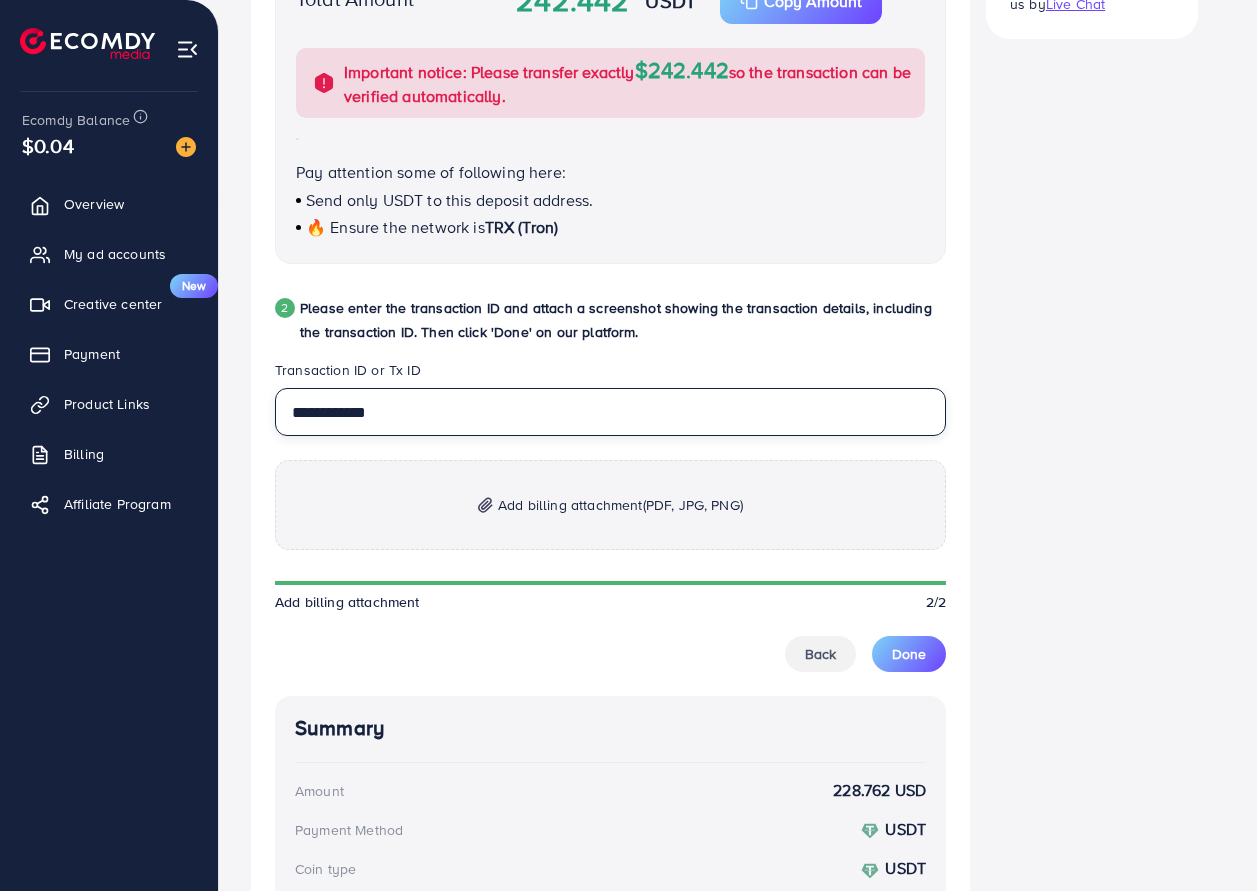 type on "**********" 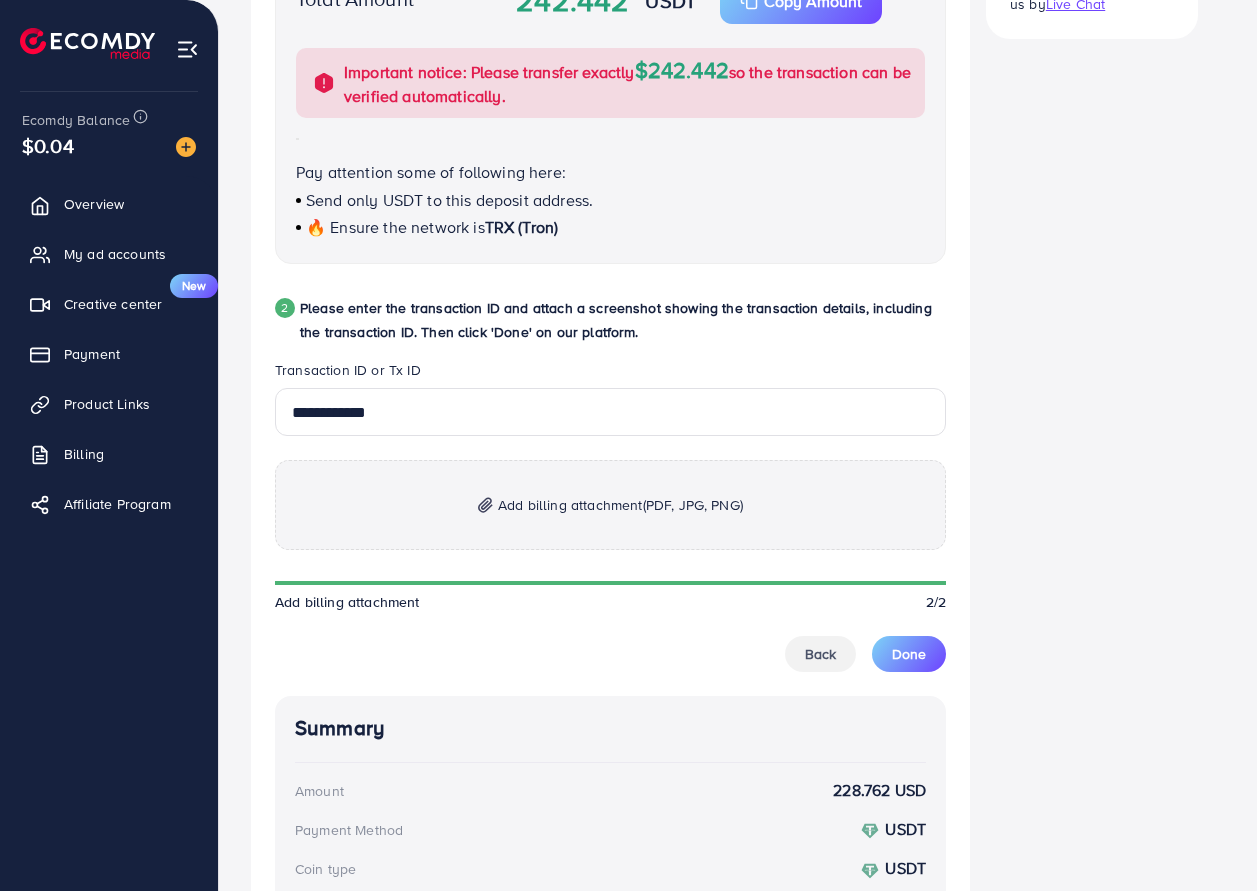 click on "Add billing attachment  (PDF, JPG, PNG)" at bounding box center (620, 505) 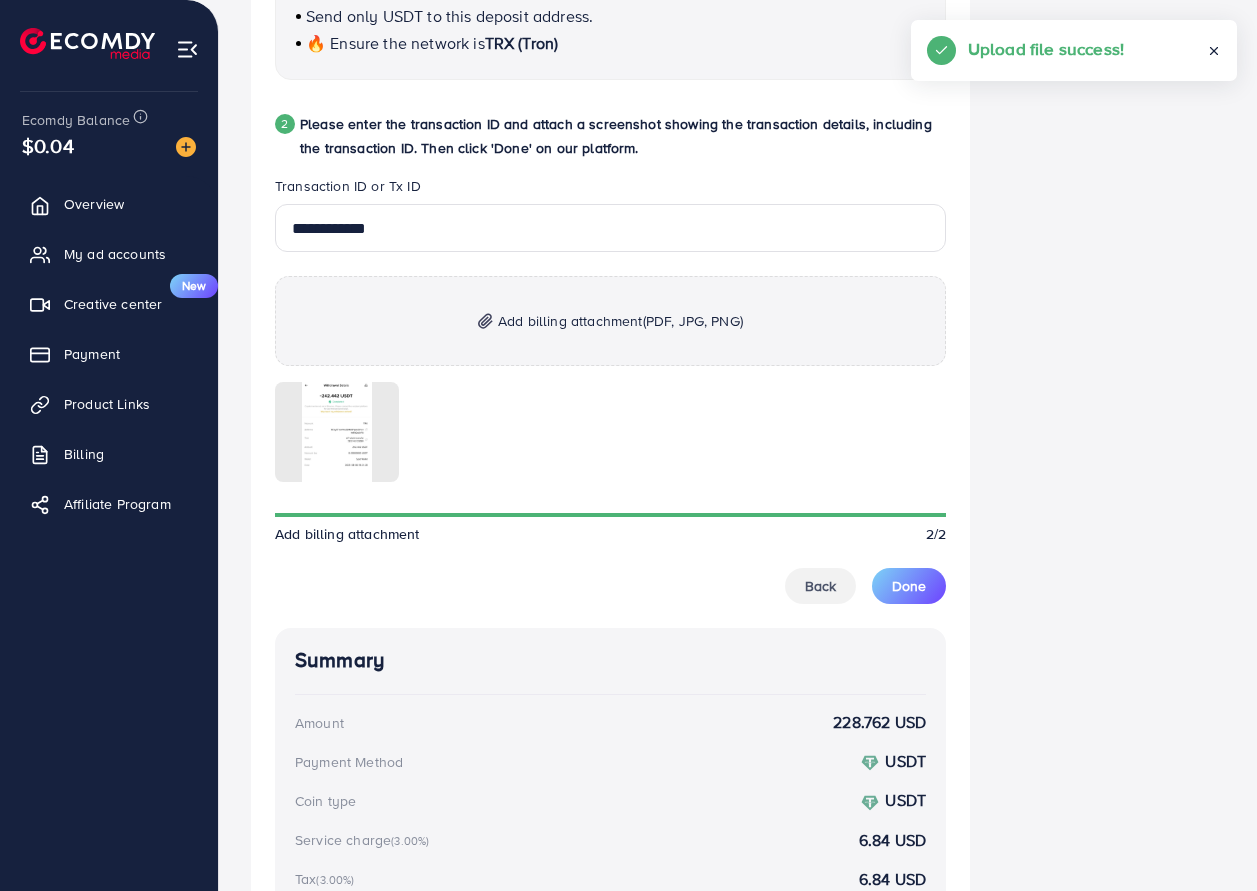 scroll, scrollTop: 998, scrollLeft: 0, axis: vertical 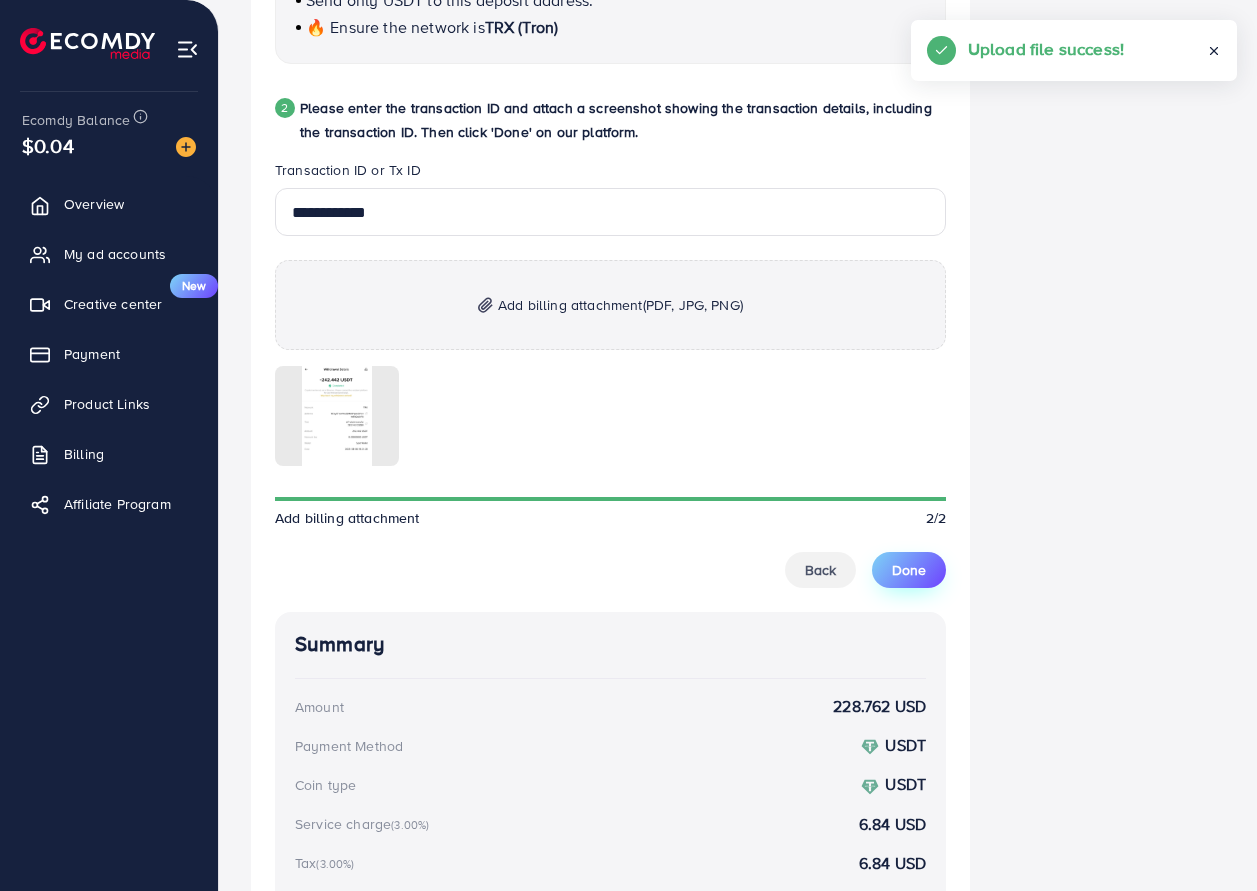 click on "Done" at bounding box center [909, 570] 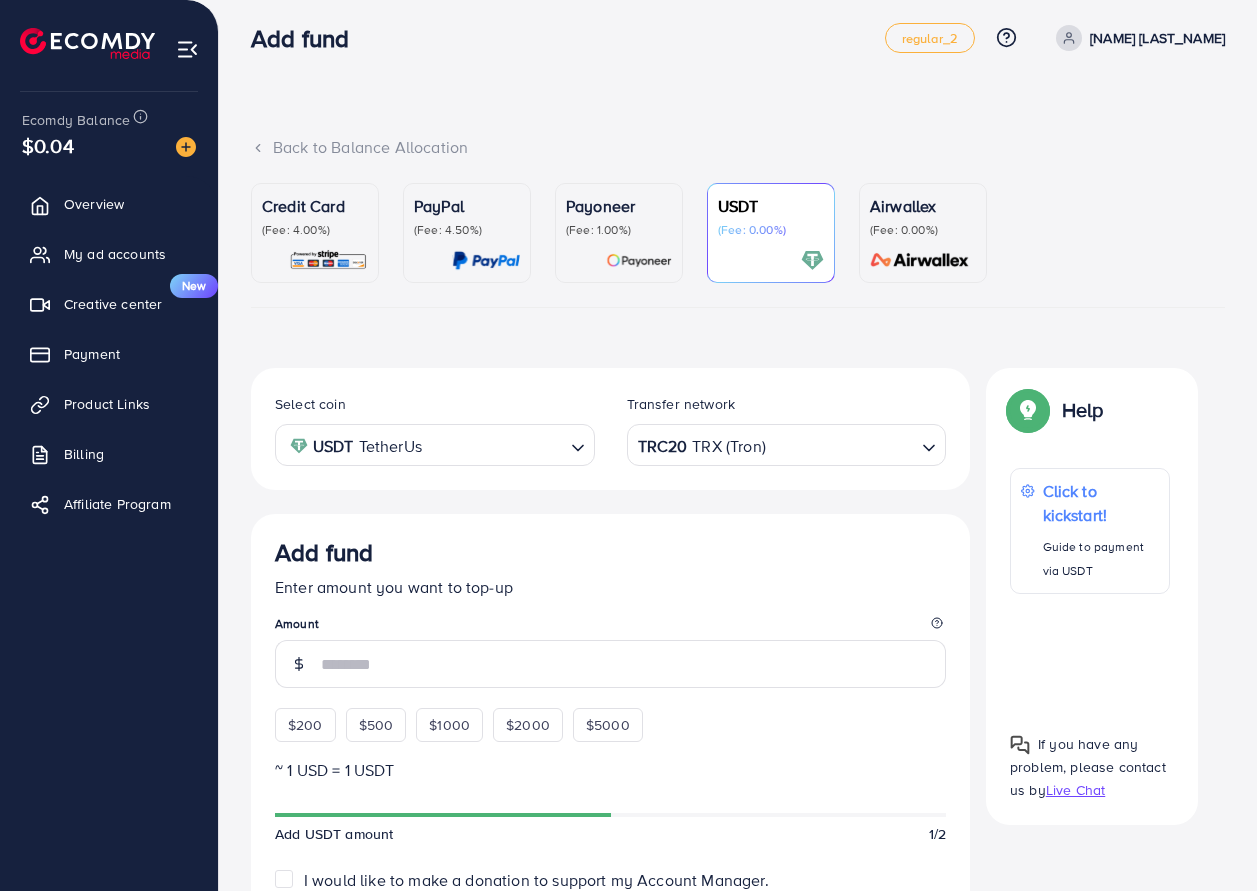 scroll, scrollTop: 0, scrollLeft: 0, axis: both 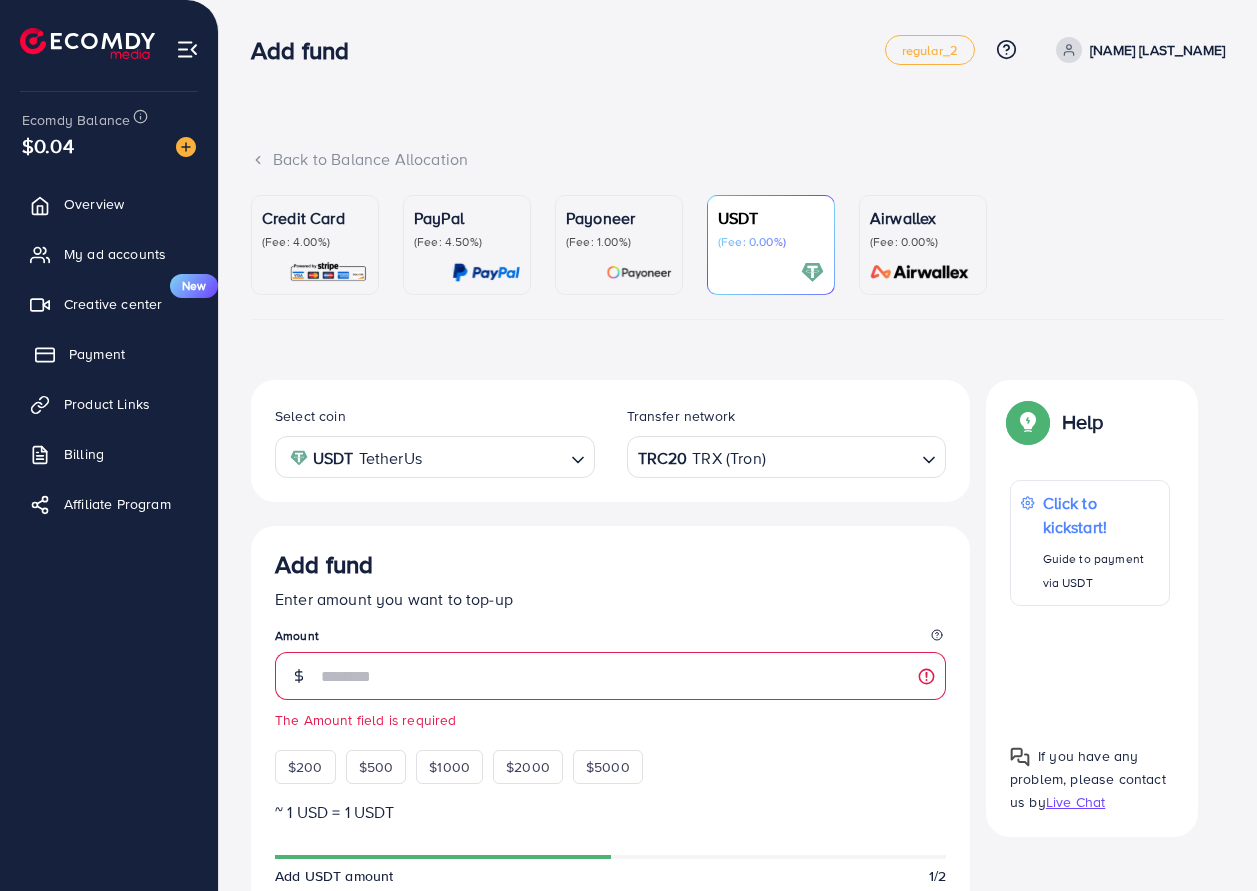 click on "Payment" at bounding box center (109, 354) 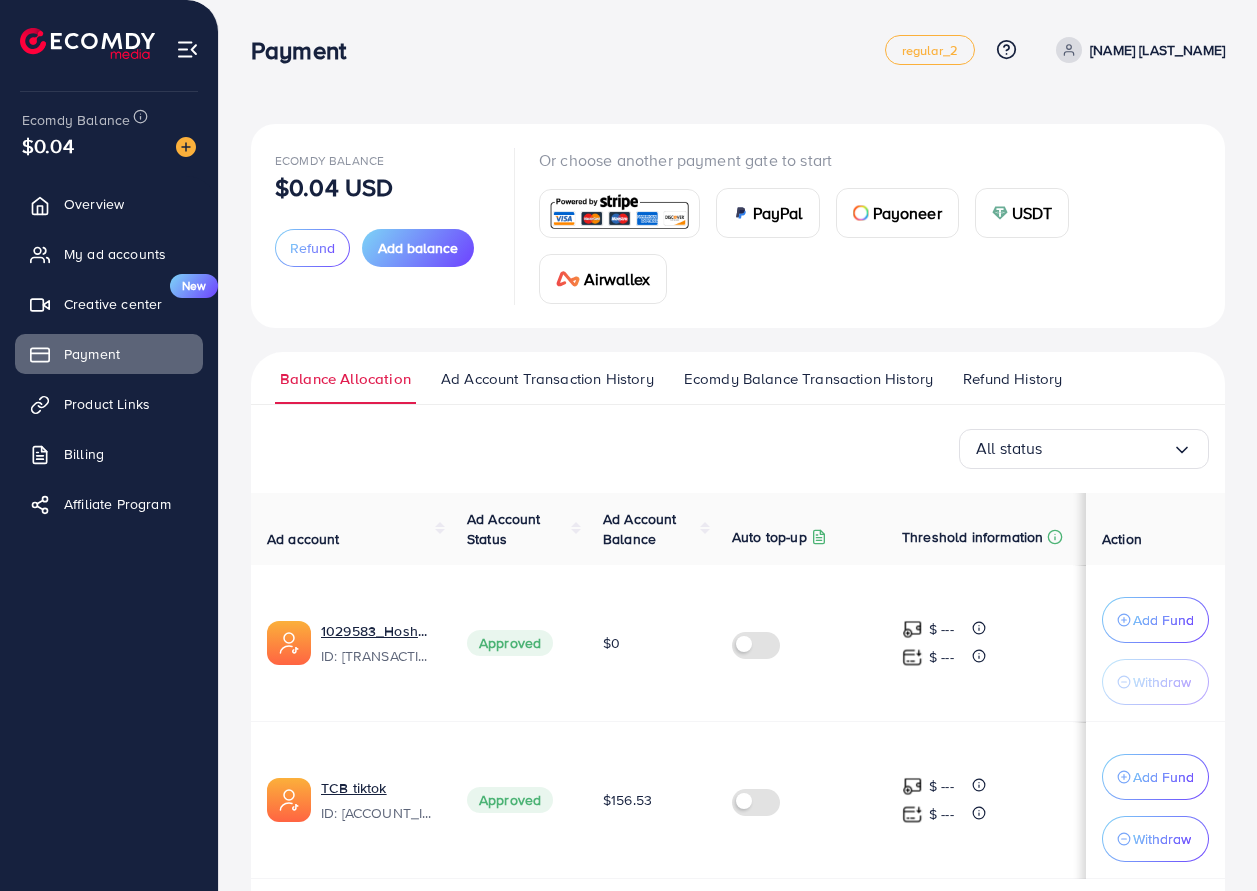 click on "Refund History" at bounding box center (1012, 379) 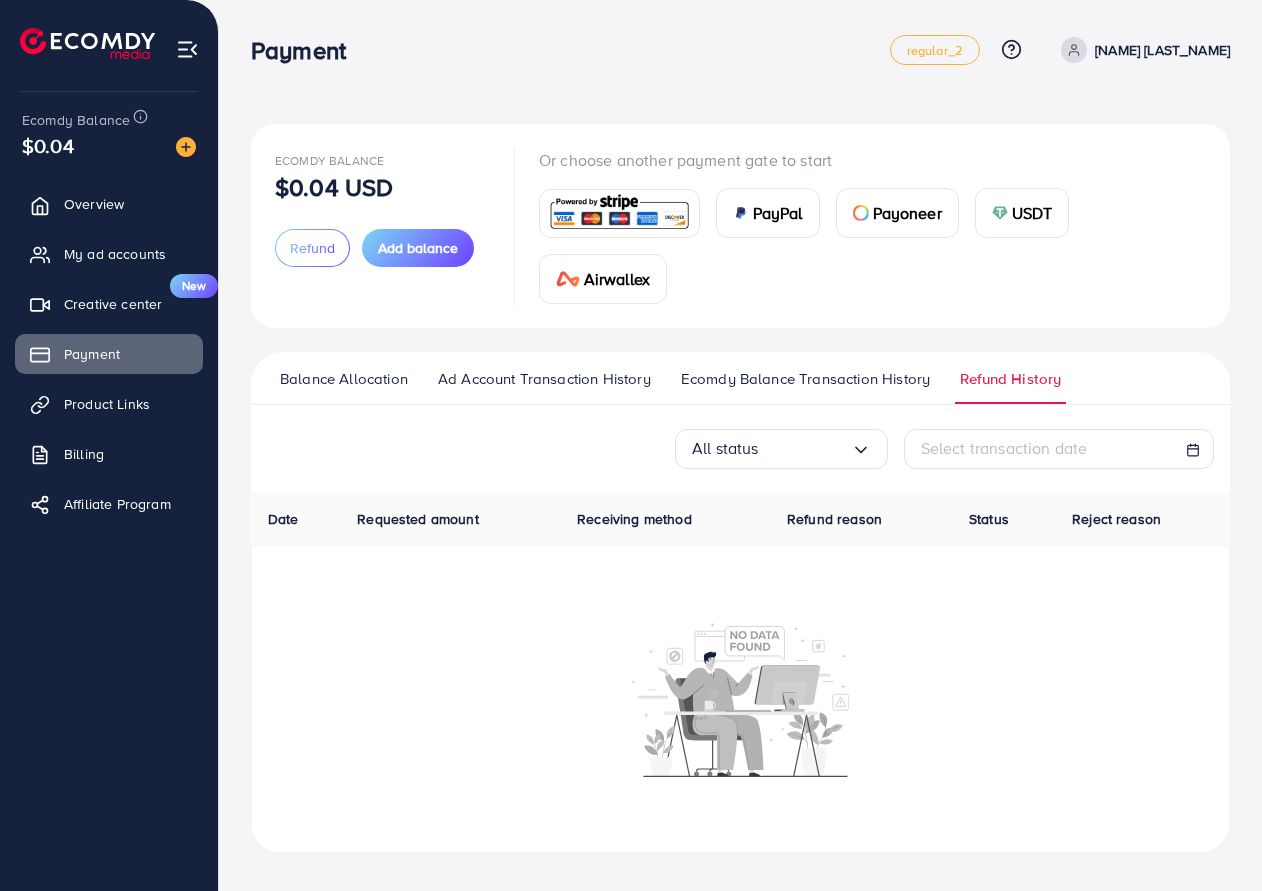 click on "Ecomdy Balance Transaction History" at bounding box center [805, 379] 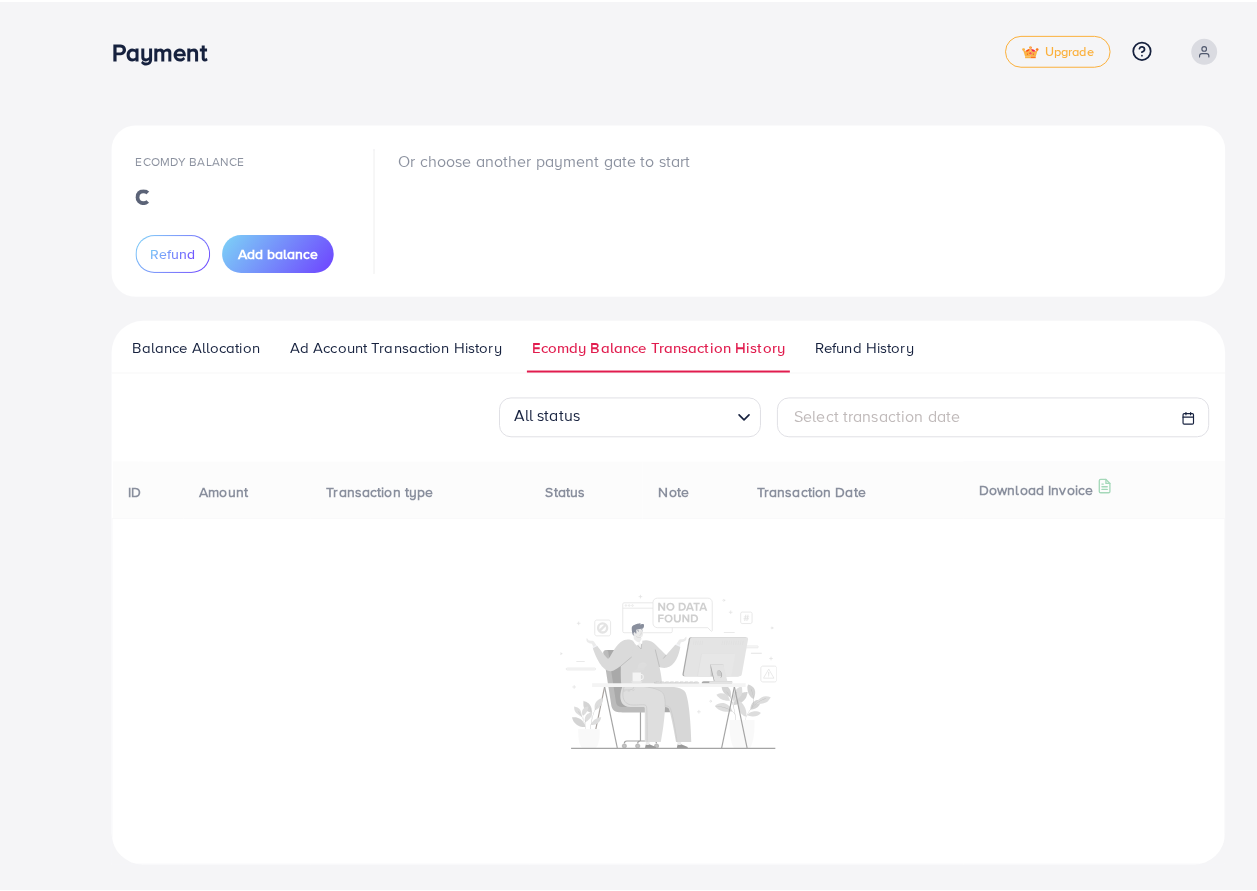scroll, scrollTop: 0, scrollLeft: 0, axis: both 